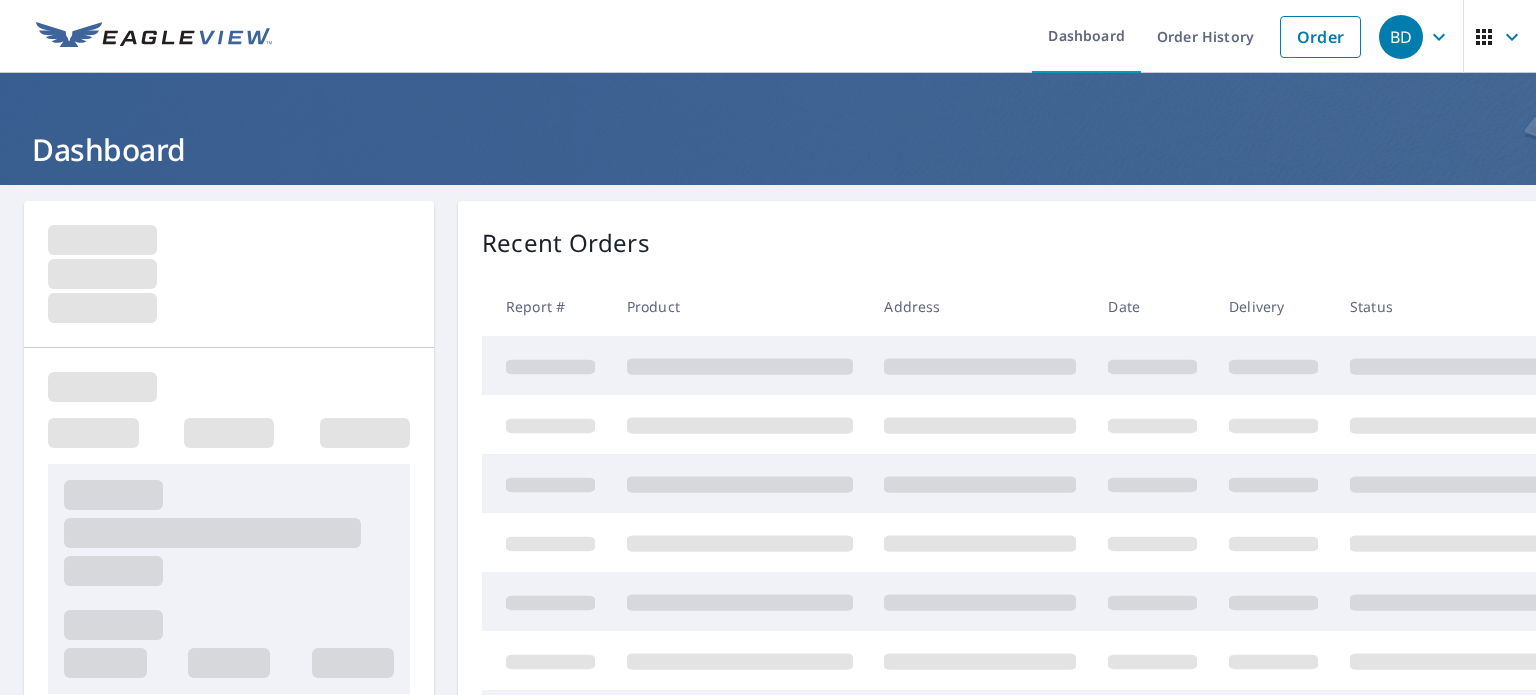 scroll, scrollTop: 0, scrollLeft: 0, axis: both 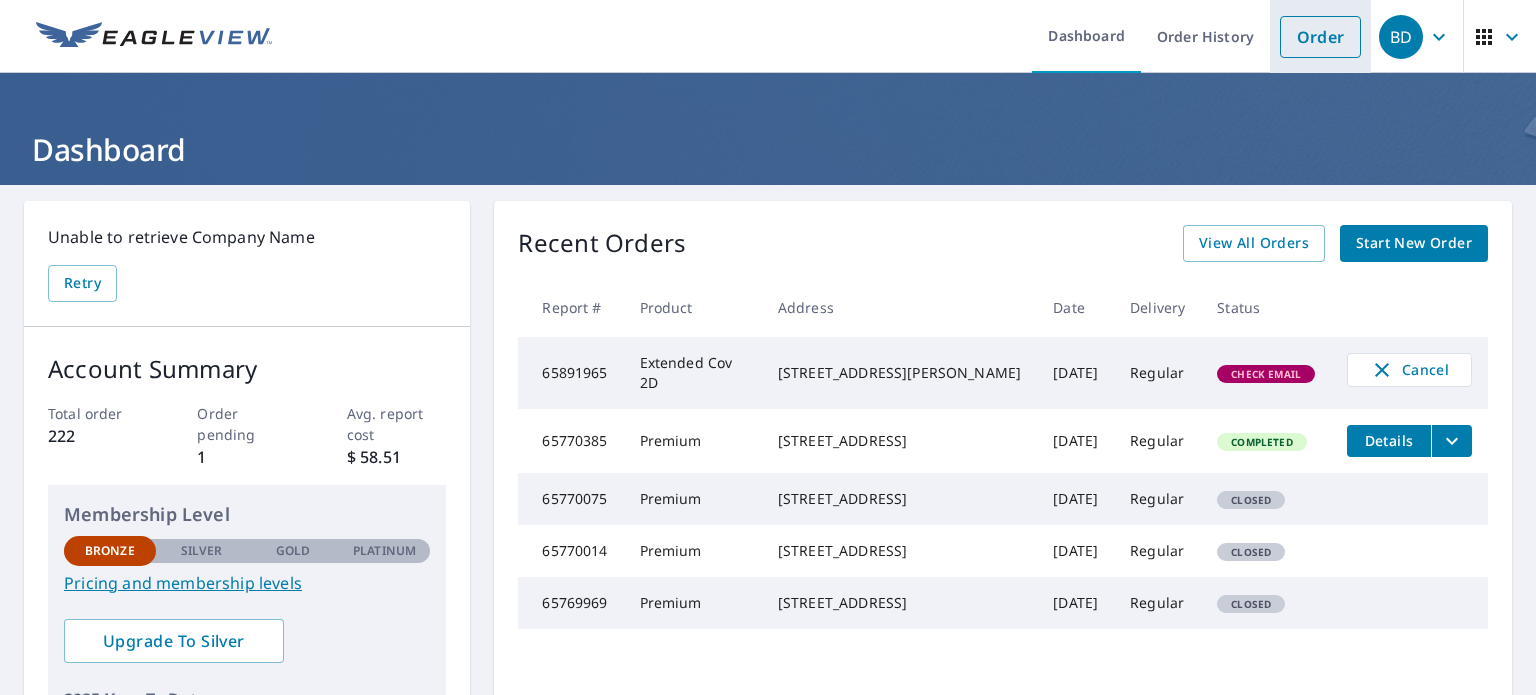 click on "Order" at bounding box center [1320, 37] 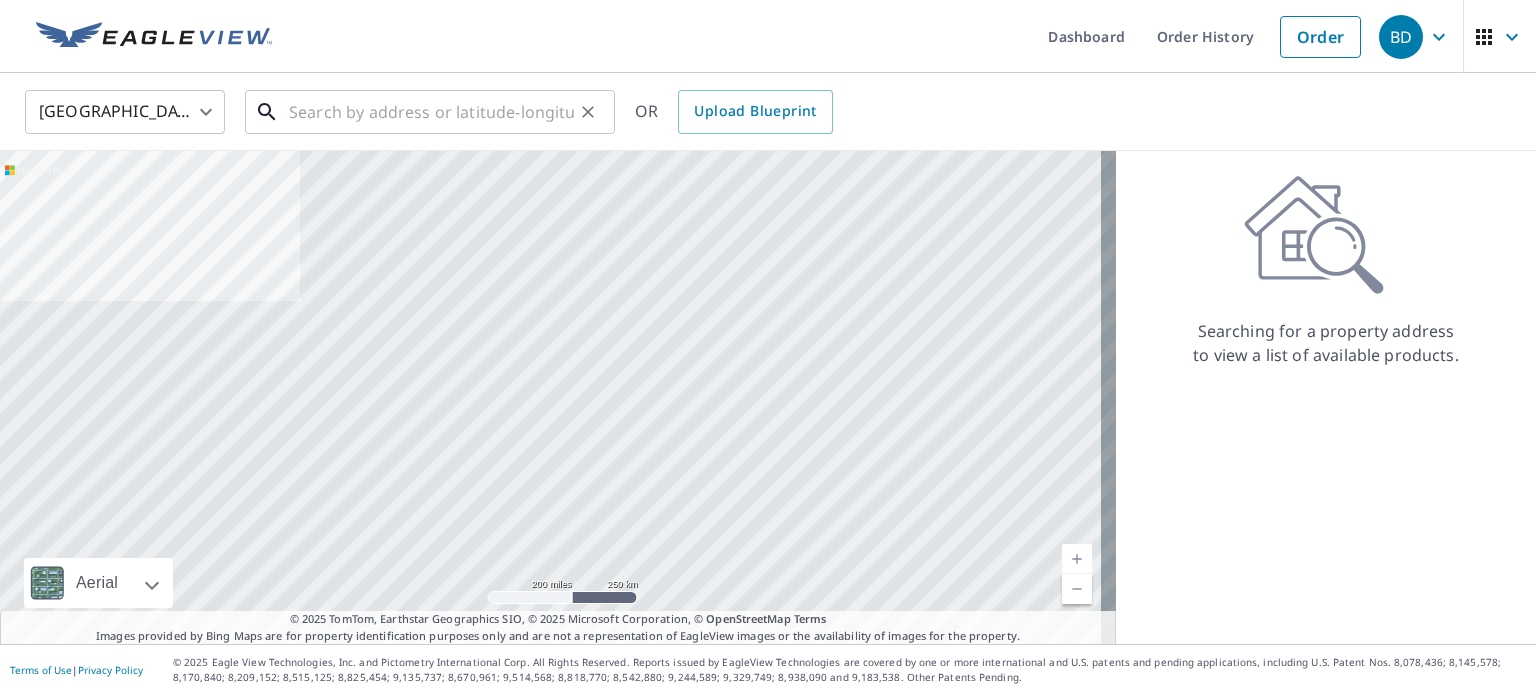 click at bounding box center [431, 112] 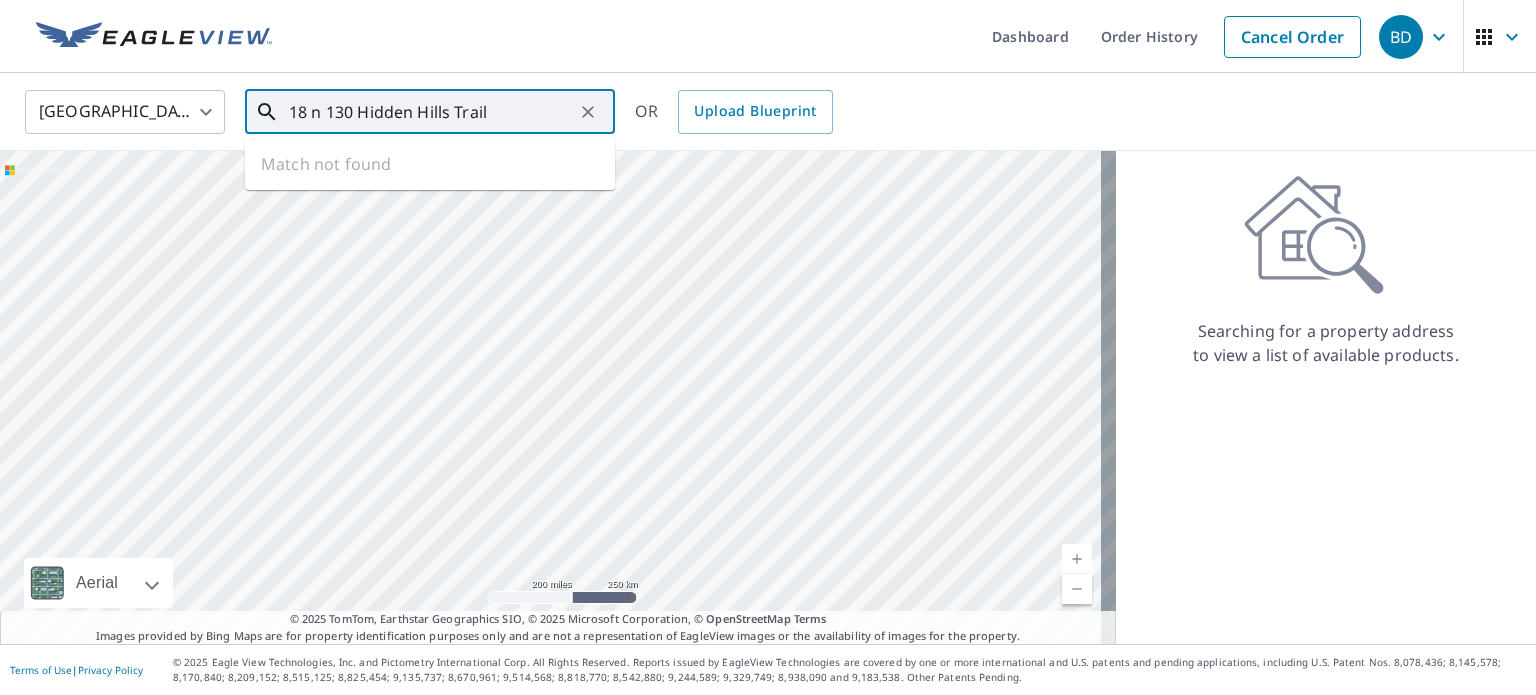 click on "18 n 130 Hidden Hills Trail" at bounding box center (431, 112) 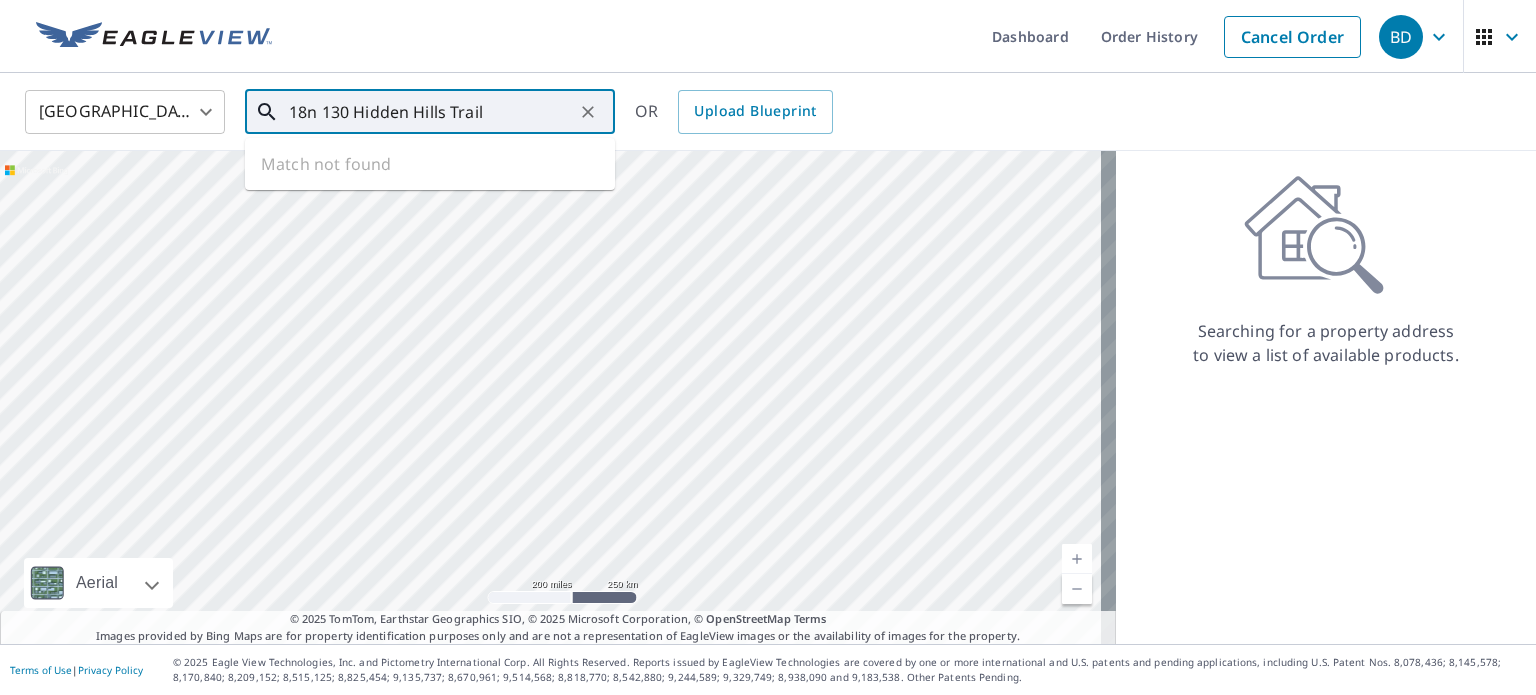 click on "18n 130 Hidden Hills Trail" at bounding box center (431, 112) 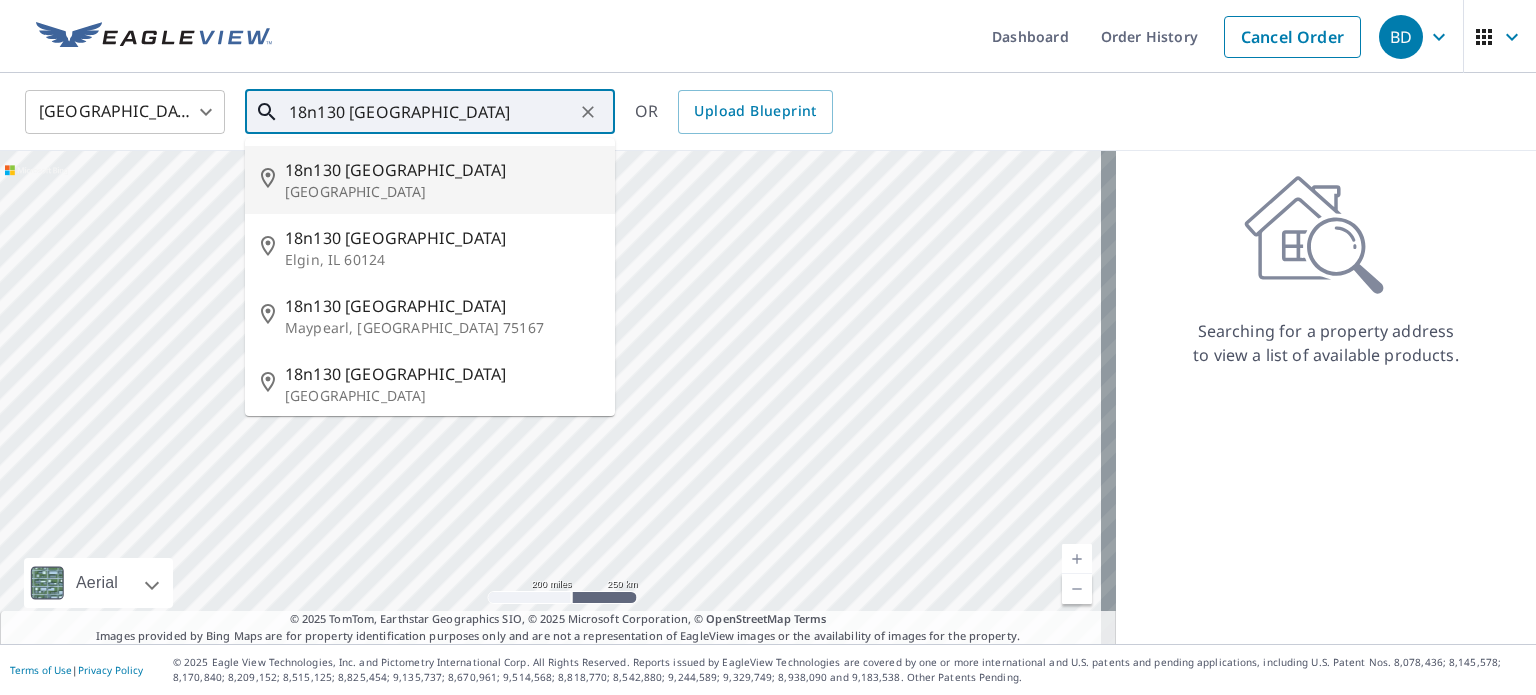 click on "[GEOGRAPHIC_DATA]" at bounding box center [442, 192] 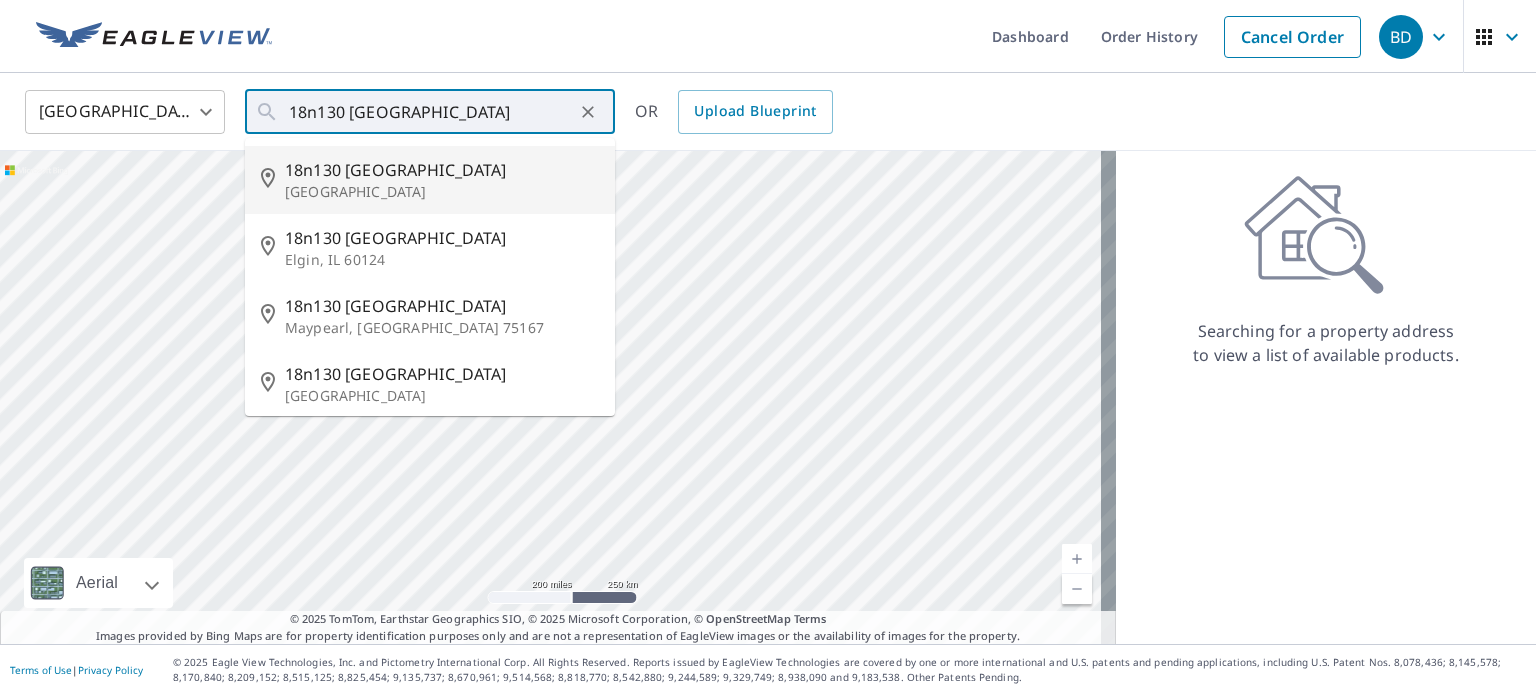 type on "[STREET_ADDRESS]" 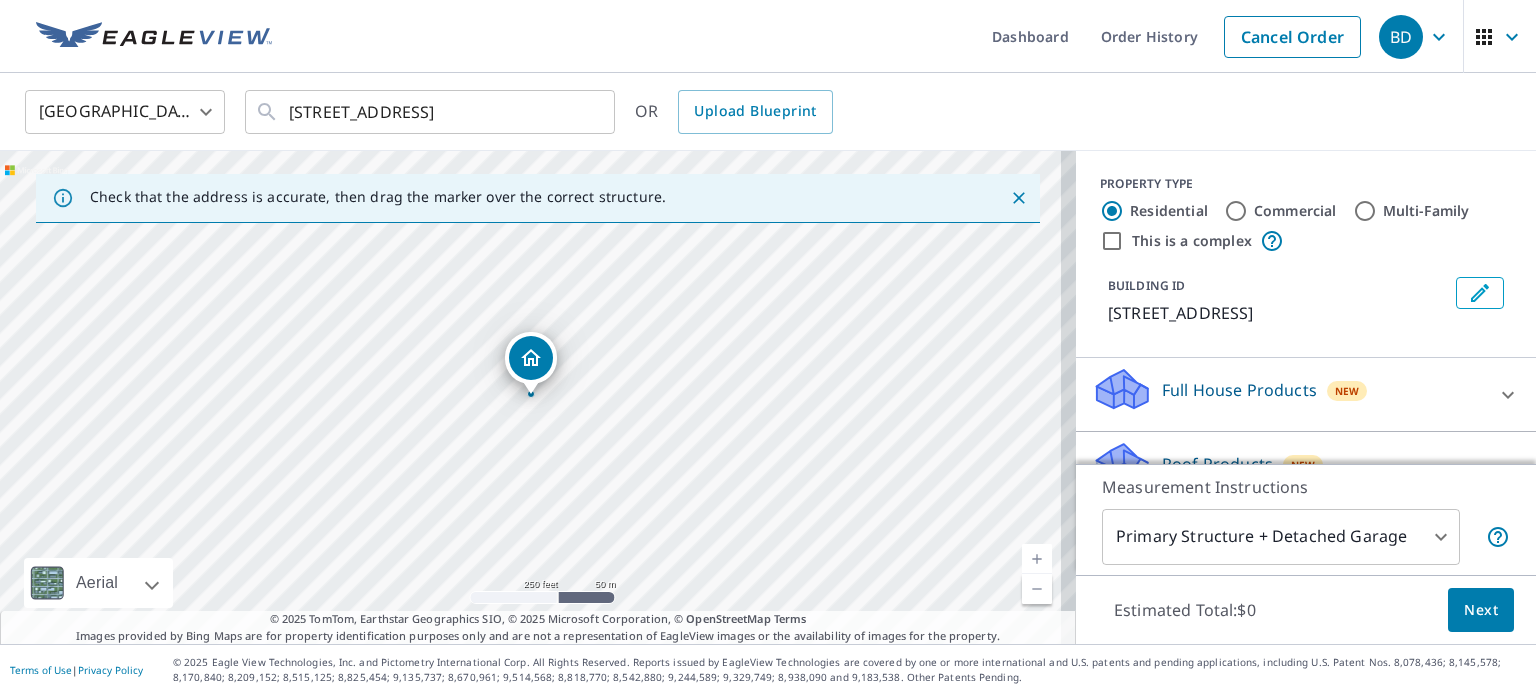 click at bounding box center (1037, 559) 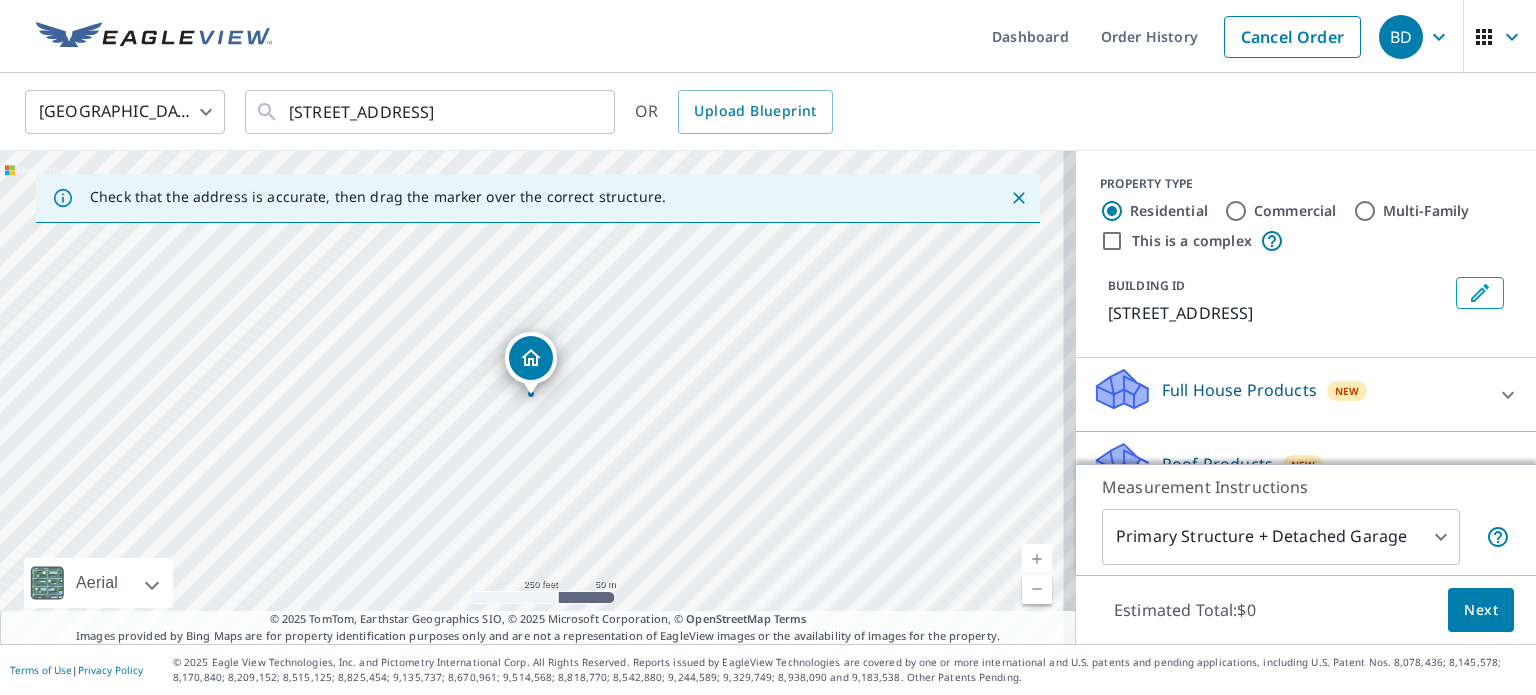 click at bounding box center [1037, 559] 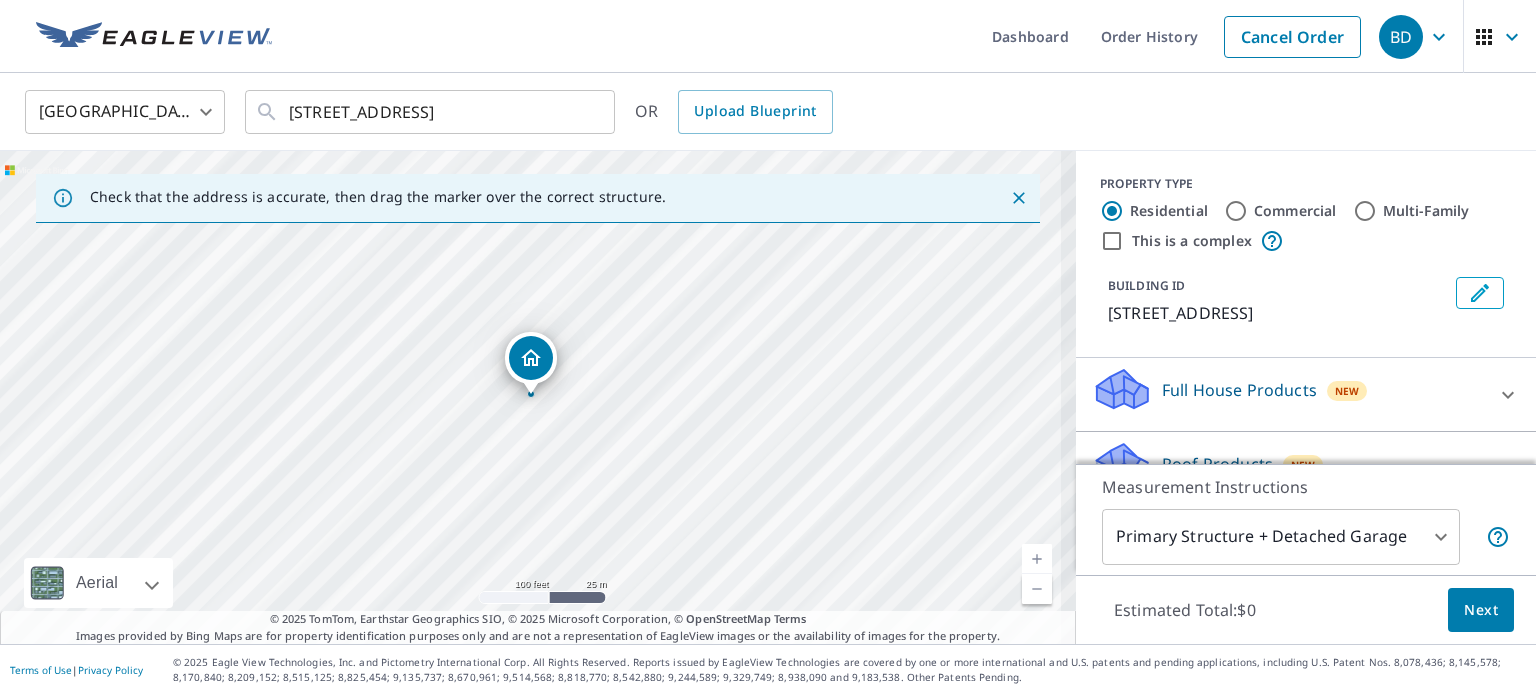 click at bounding box center (1037, 559) 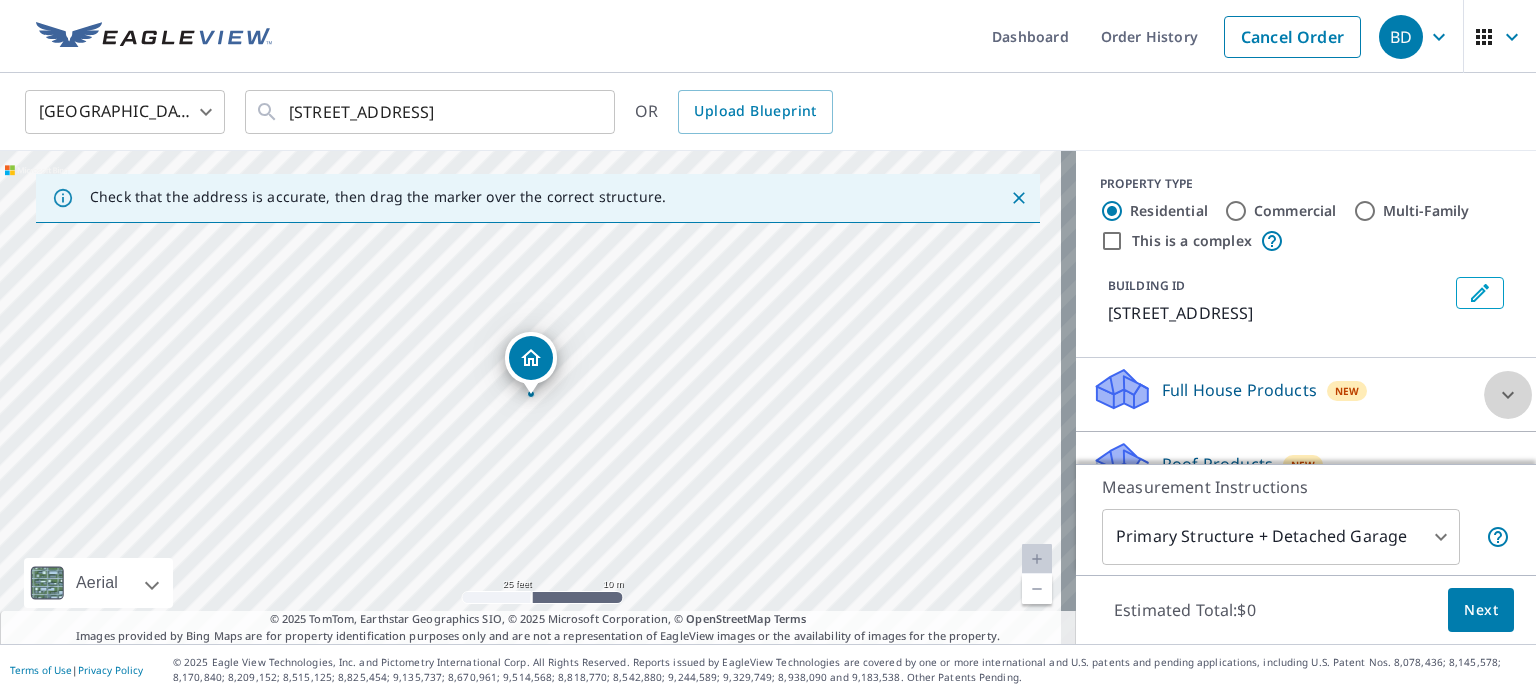 click 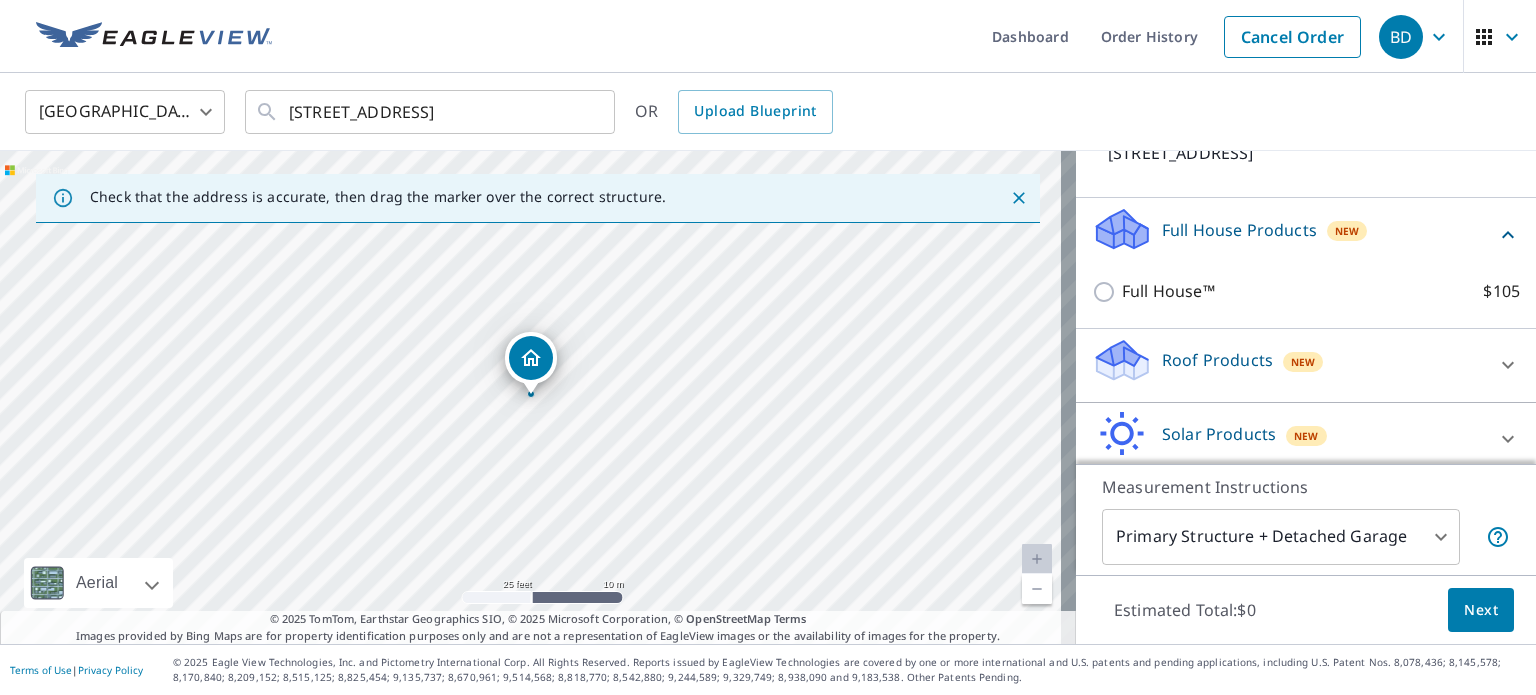 scroll, scrollTop: 200, scrollLeft: 0, axis: vertical 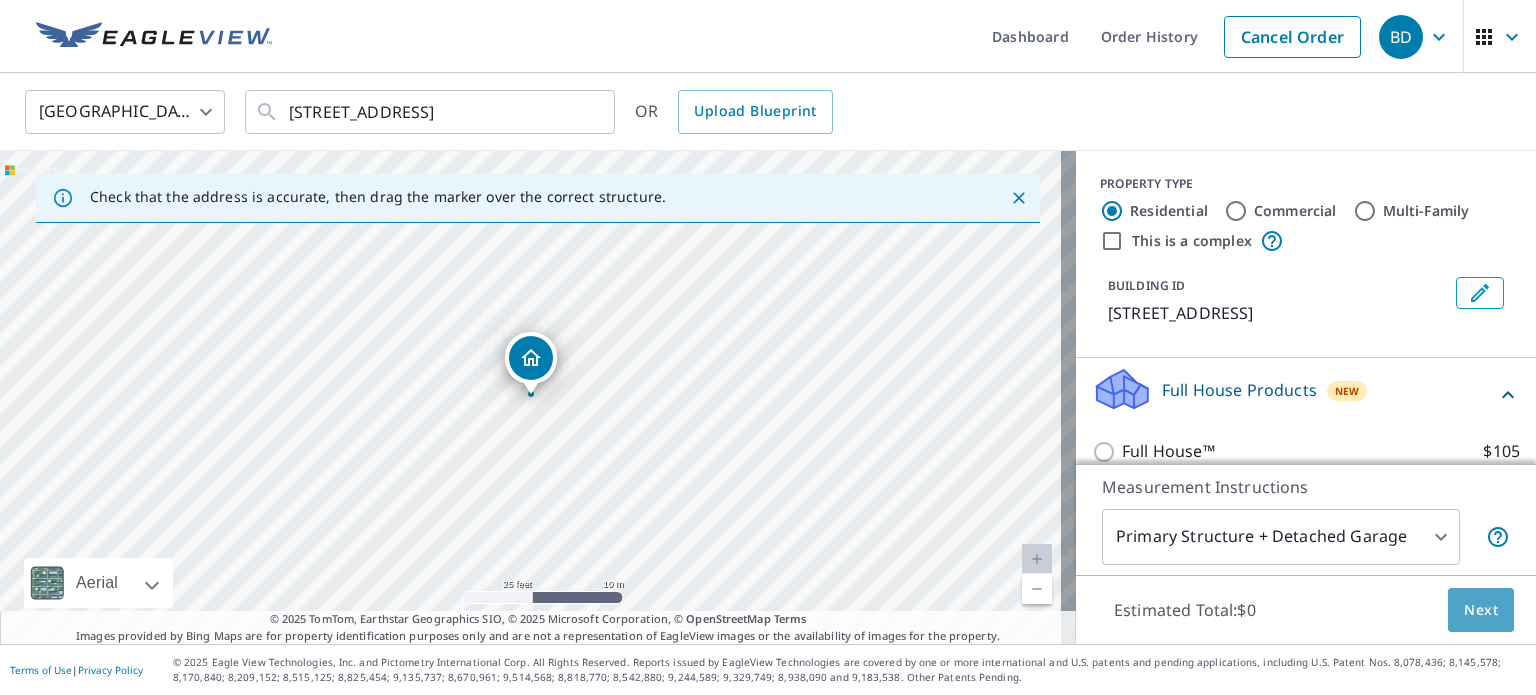 click on "Next" at bounding box center [1481, 610] 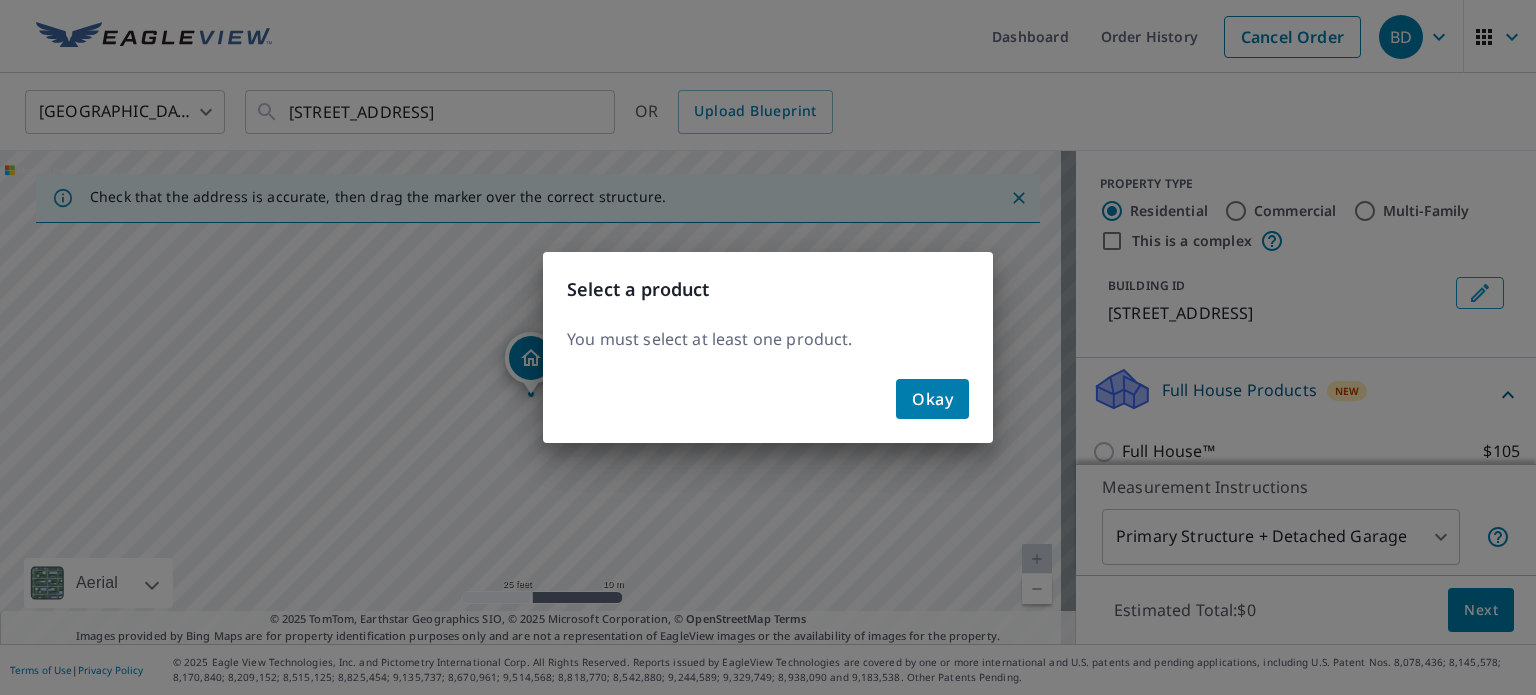 click on "Okay" at bounding box center (932, 399) 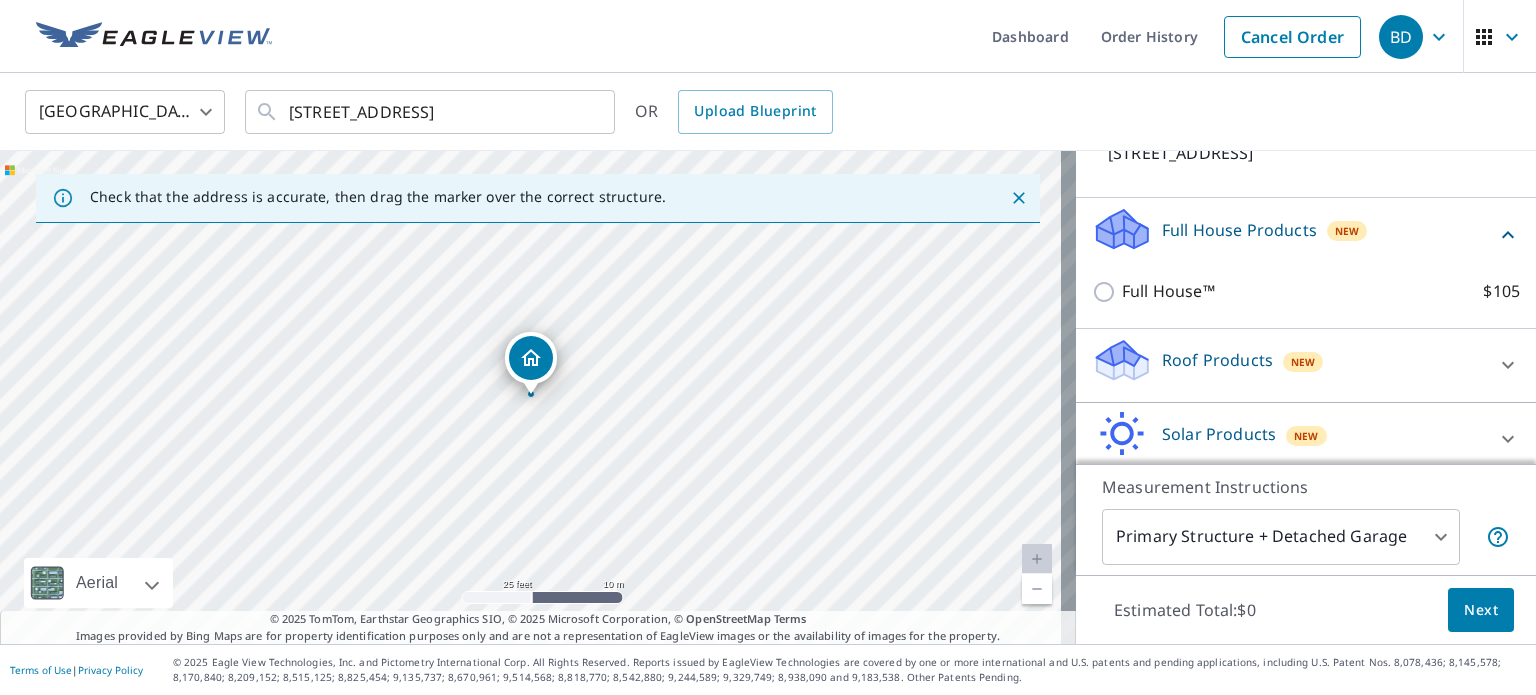 scroll, scrollTop: 200, scrollLeft: 0, axis: vertical 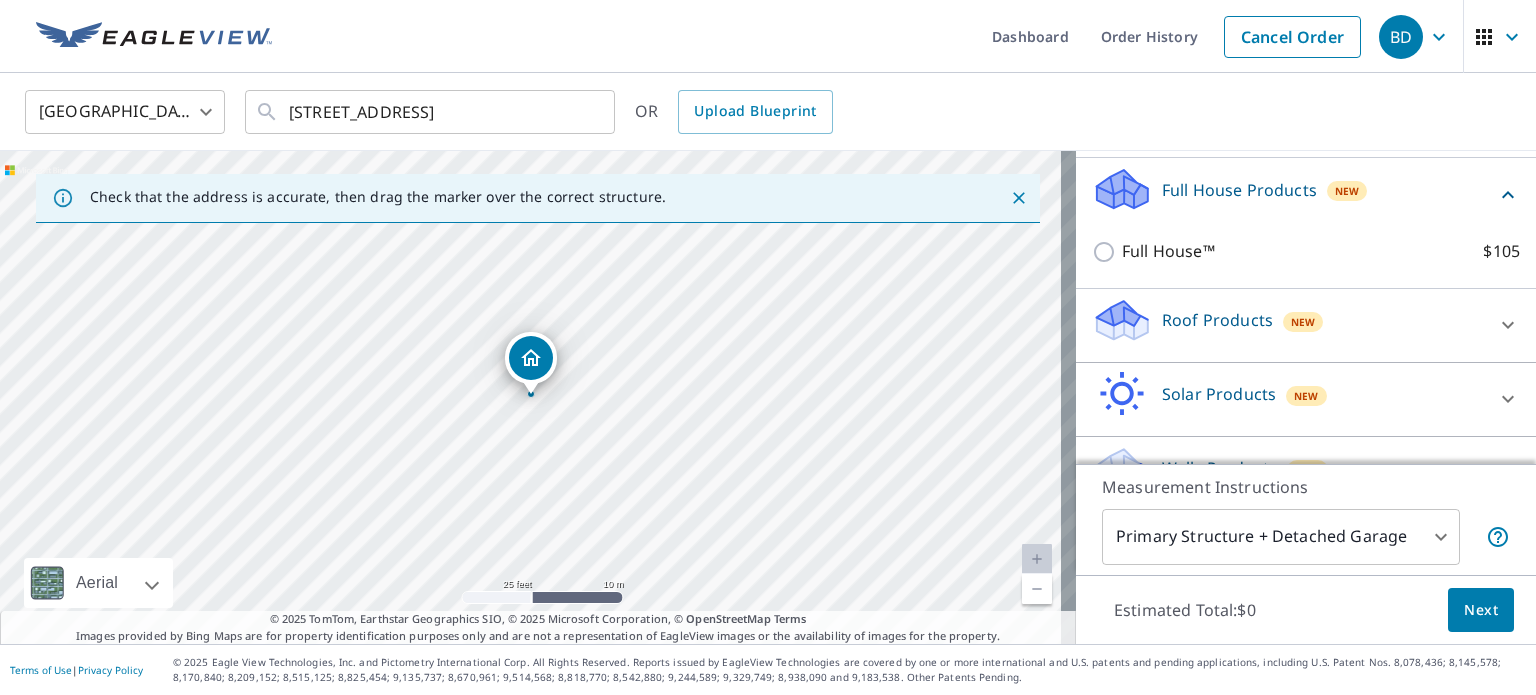 click 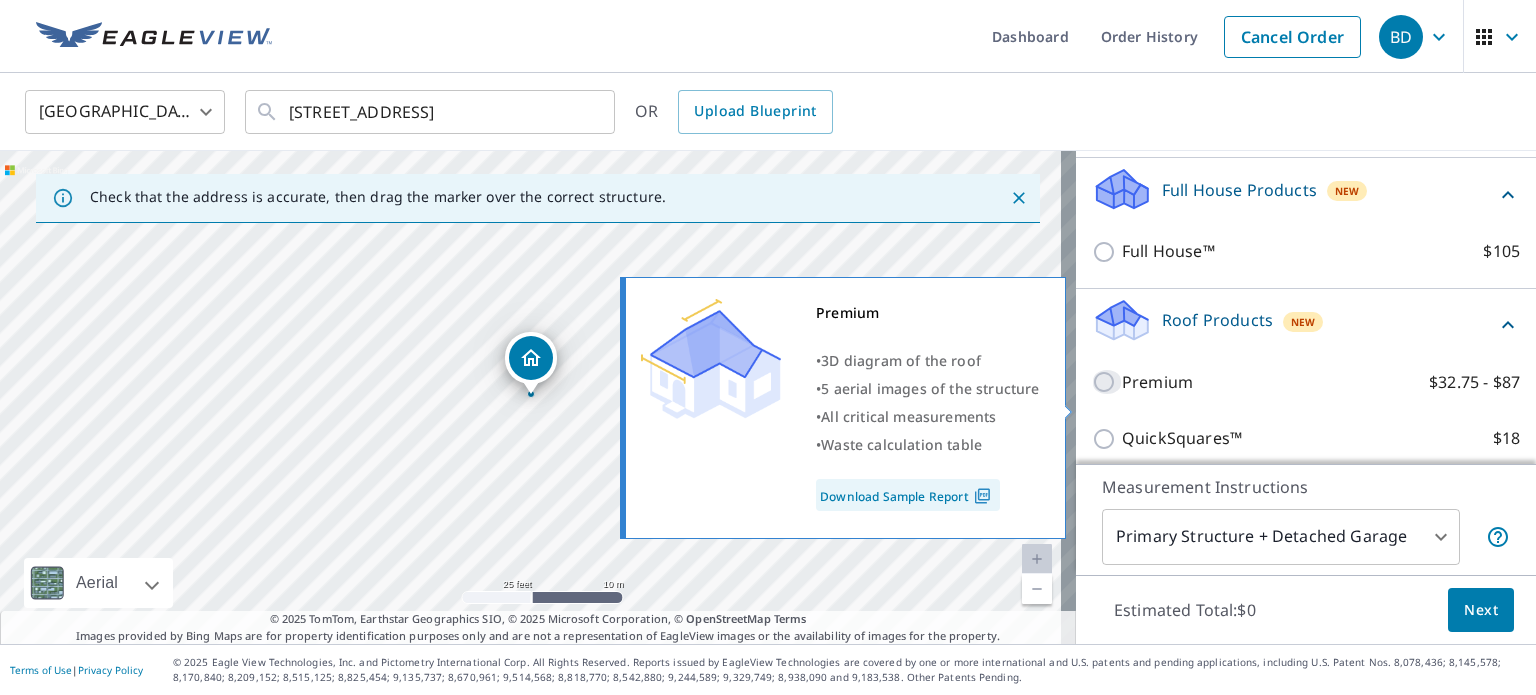 click on "Premium $32.75 - $87" at bounding box center (1107, 382) 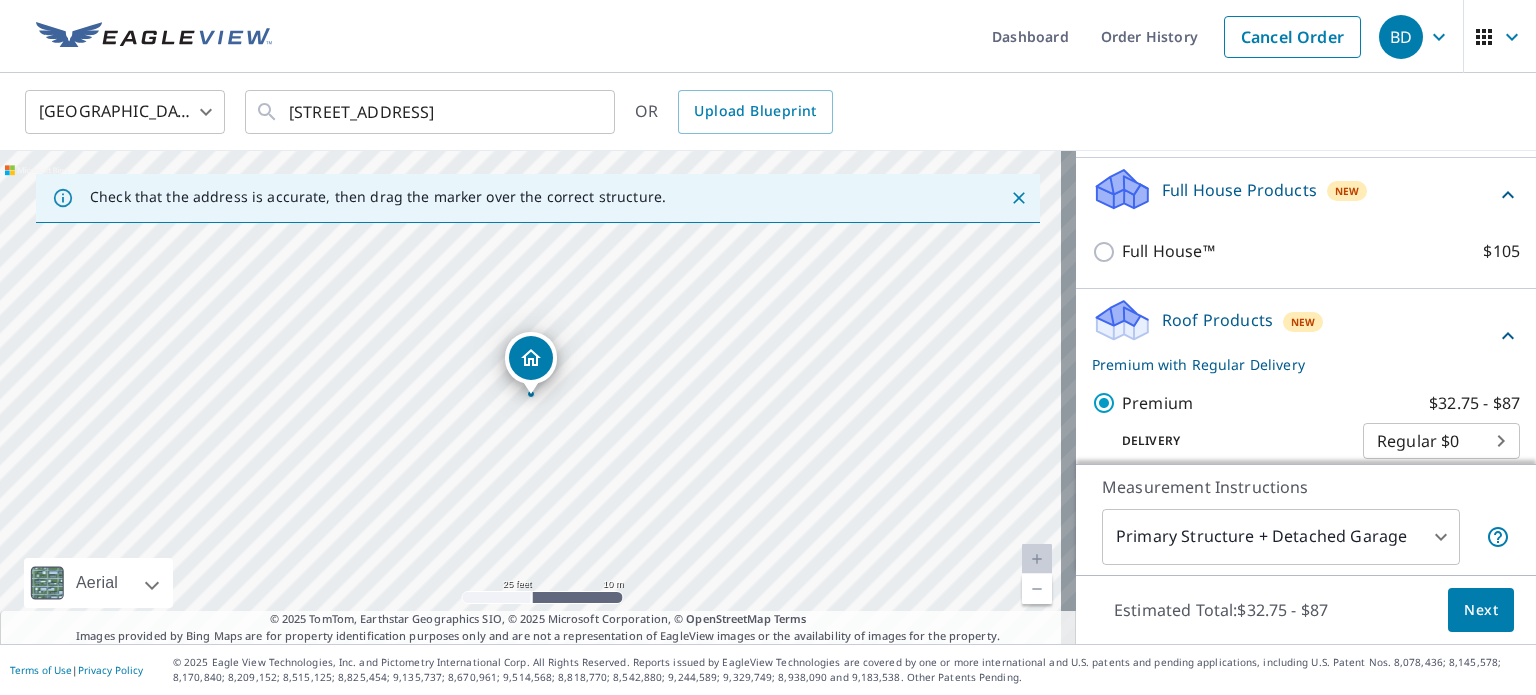 click on "Next" at bounding box center (1481, 610) 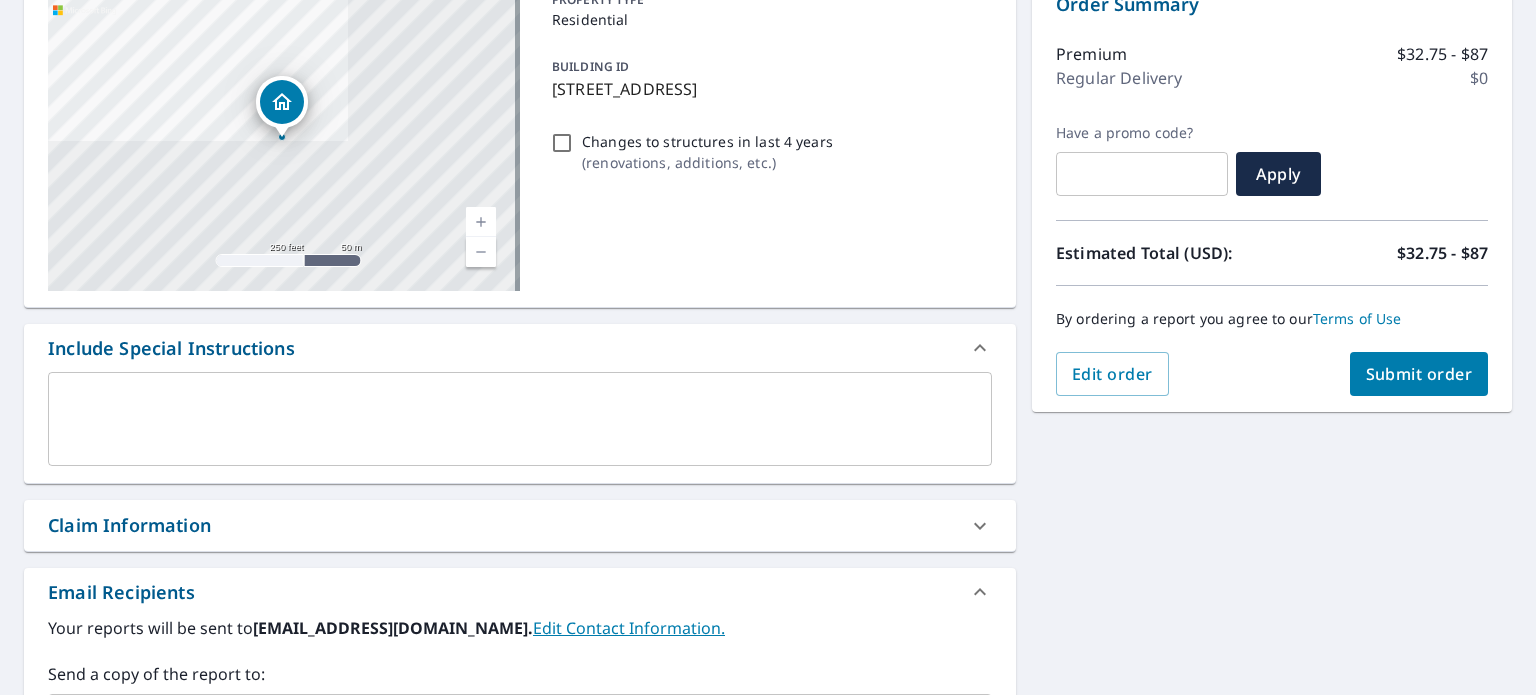 scroll, scrollTop: 252, scrollLeft: 0, axis: vertical 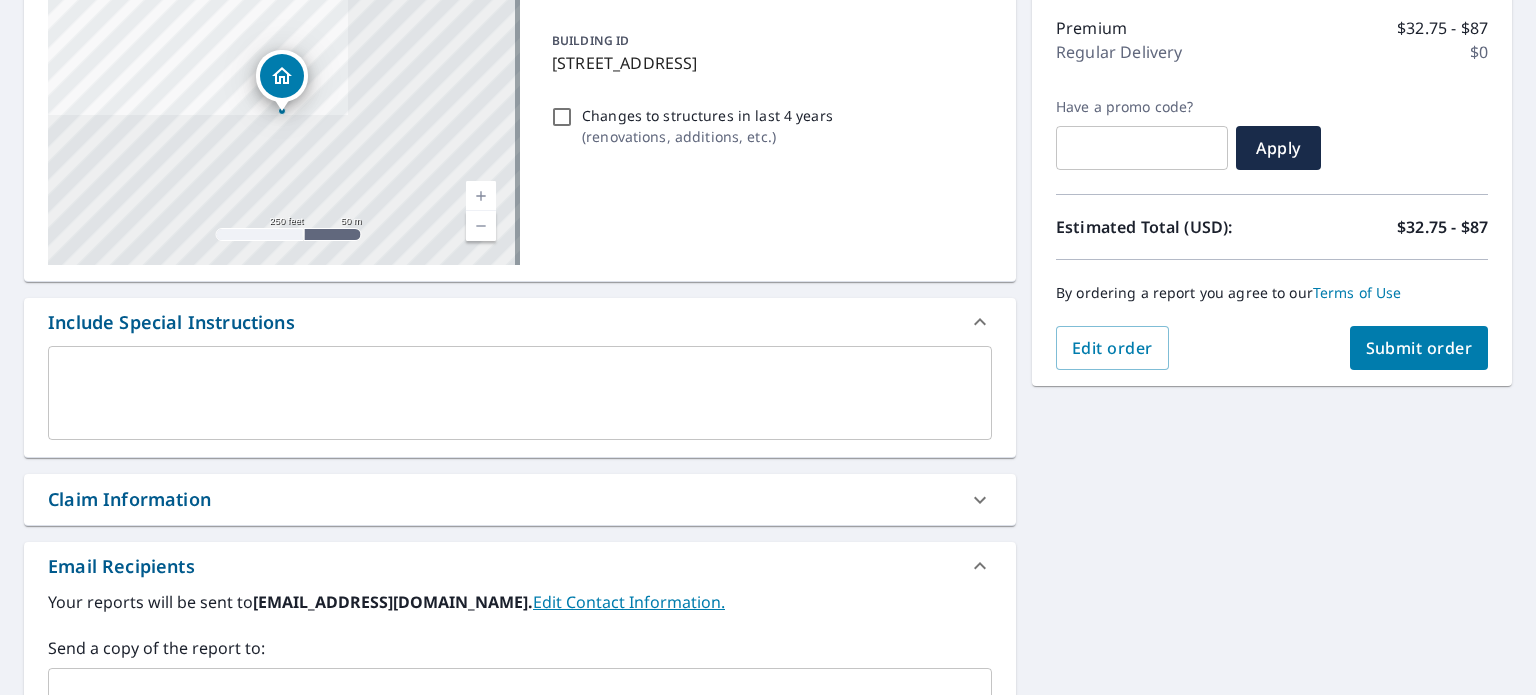 click at bounding box center [520, 393] 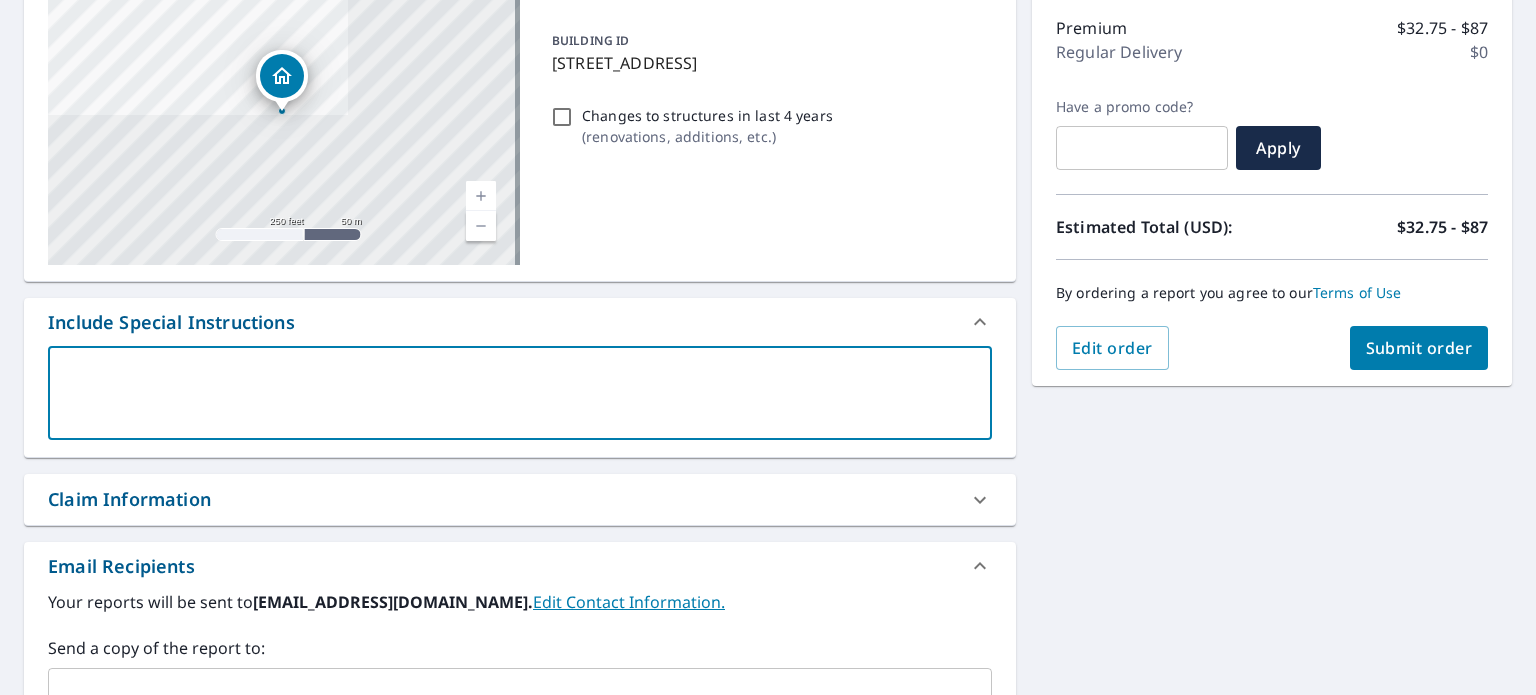 type on "r" 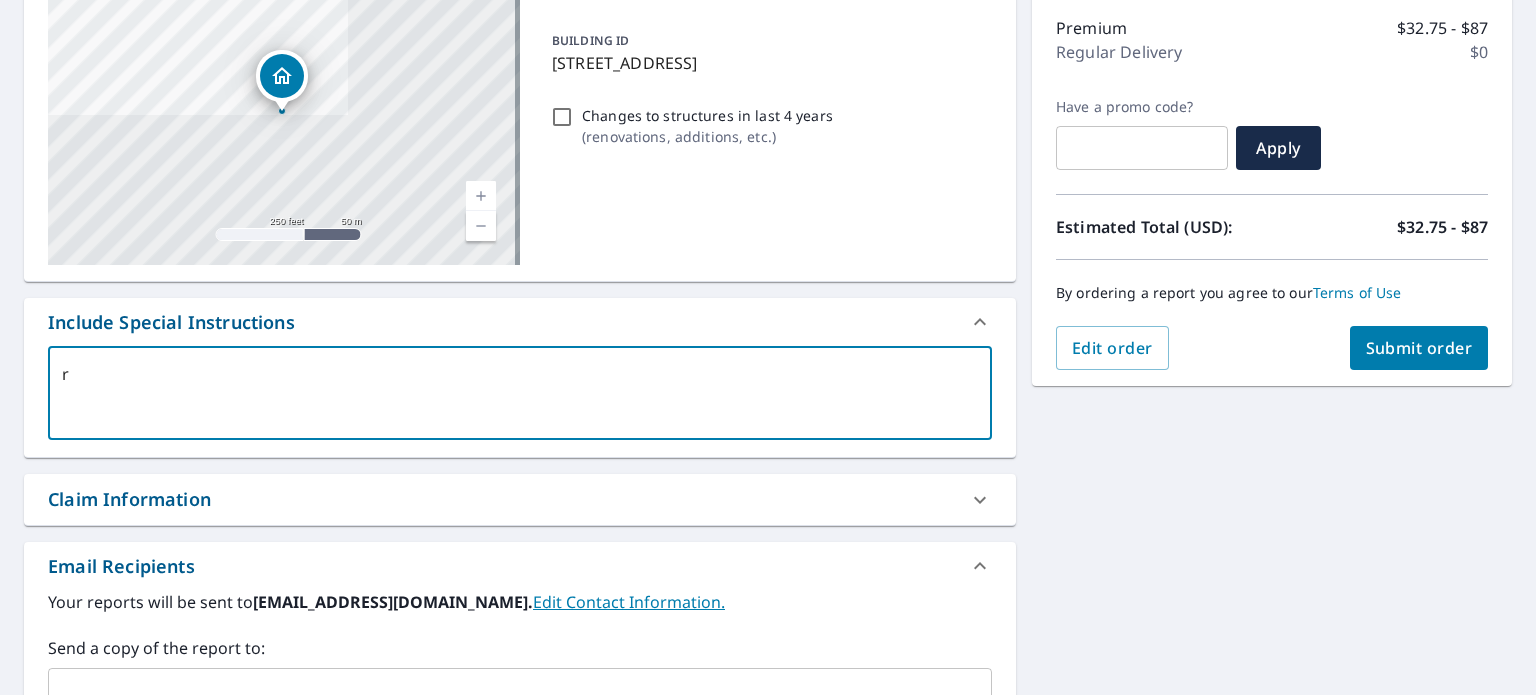type on "ro" 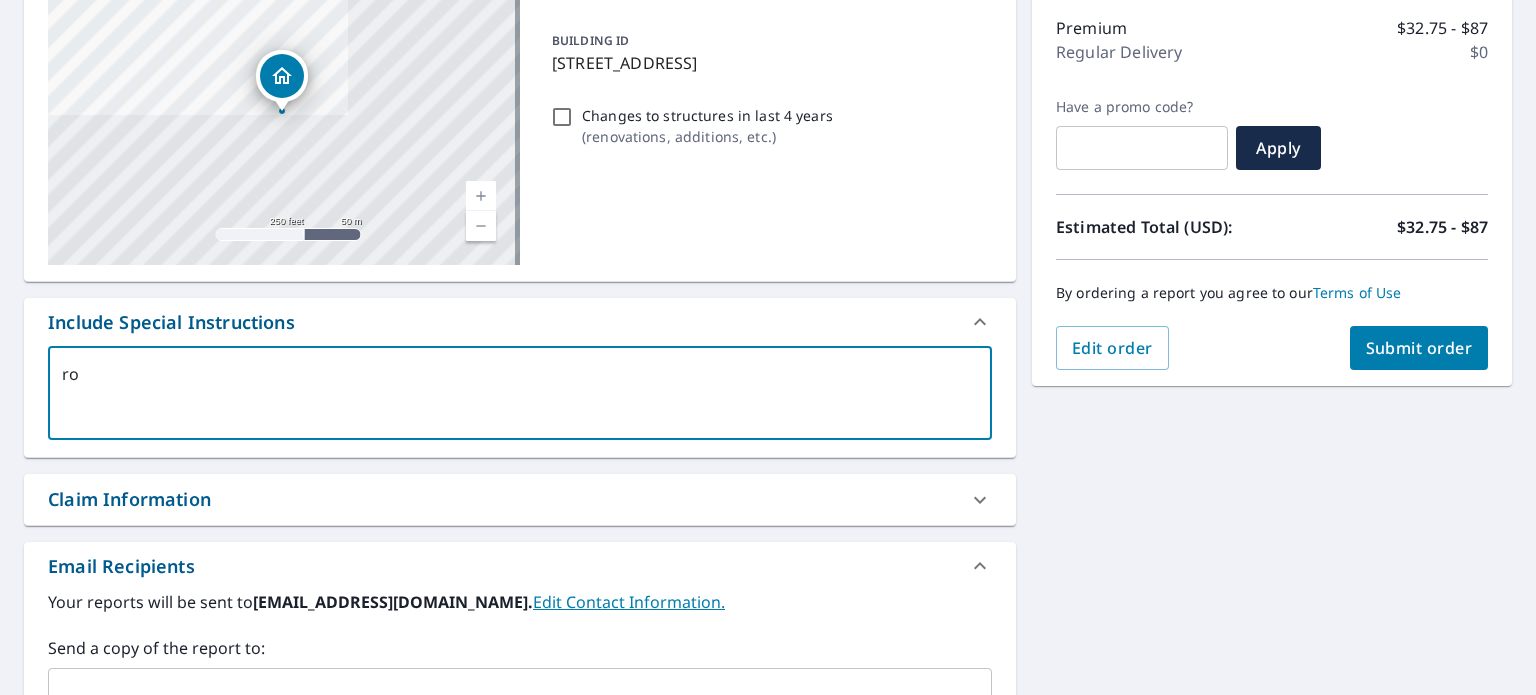 type on "roo" 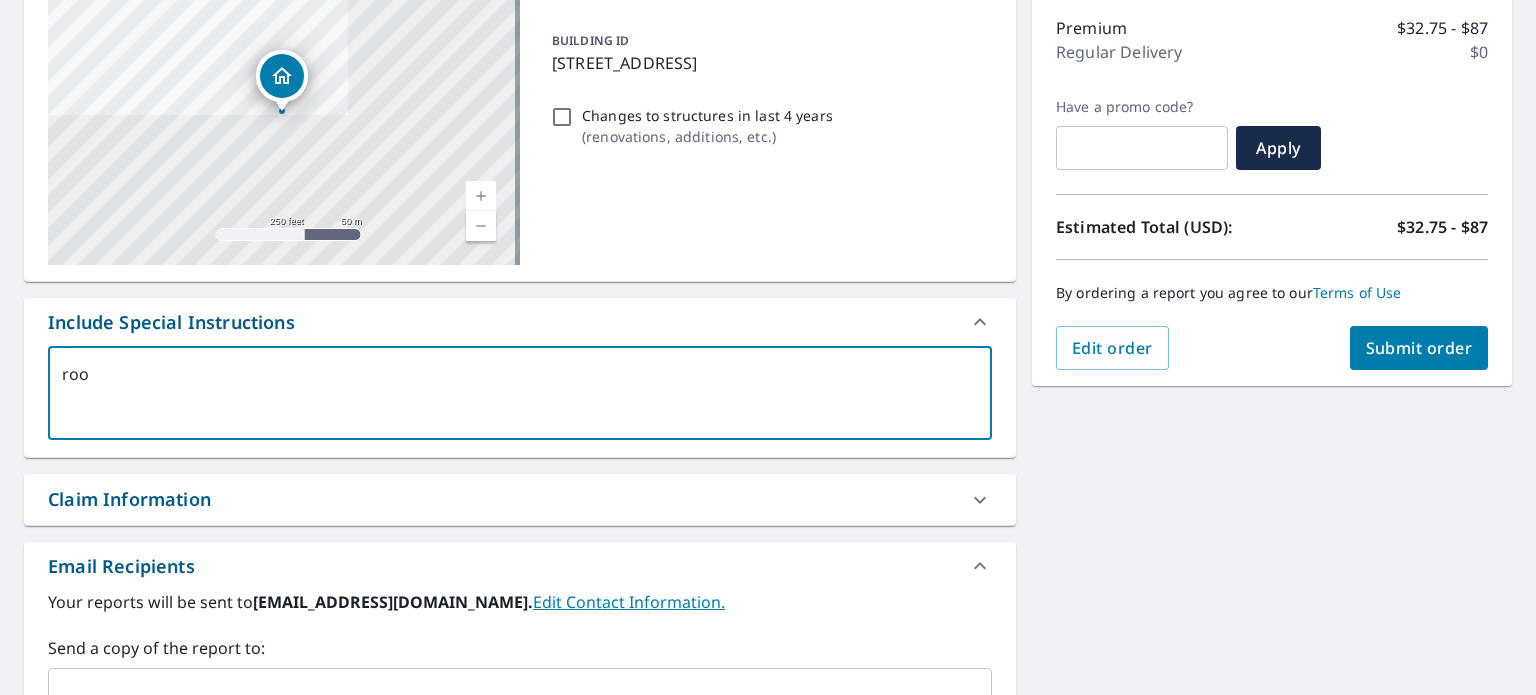 type on "roo" 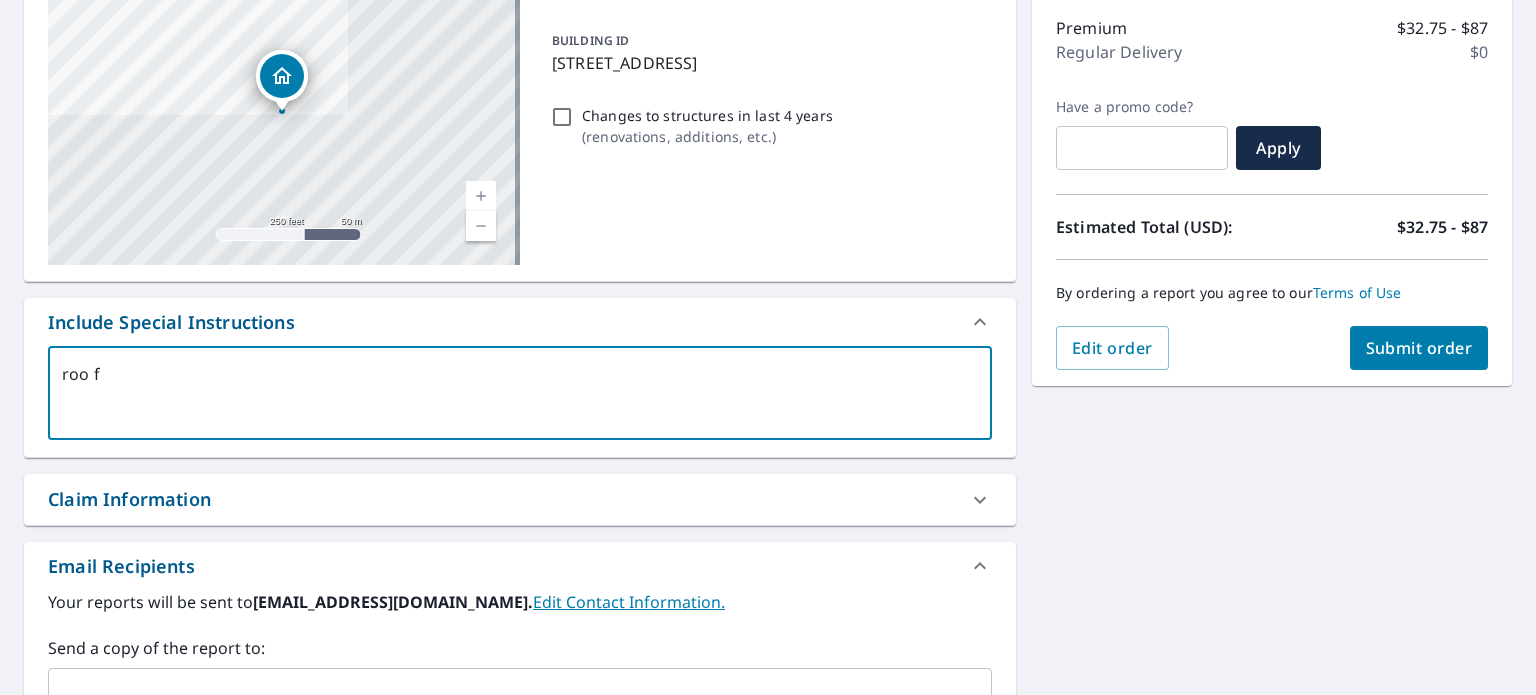 type on "roo f" 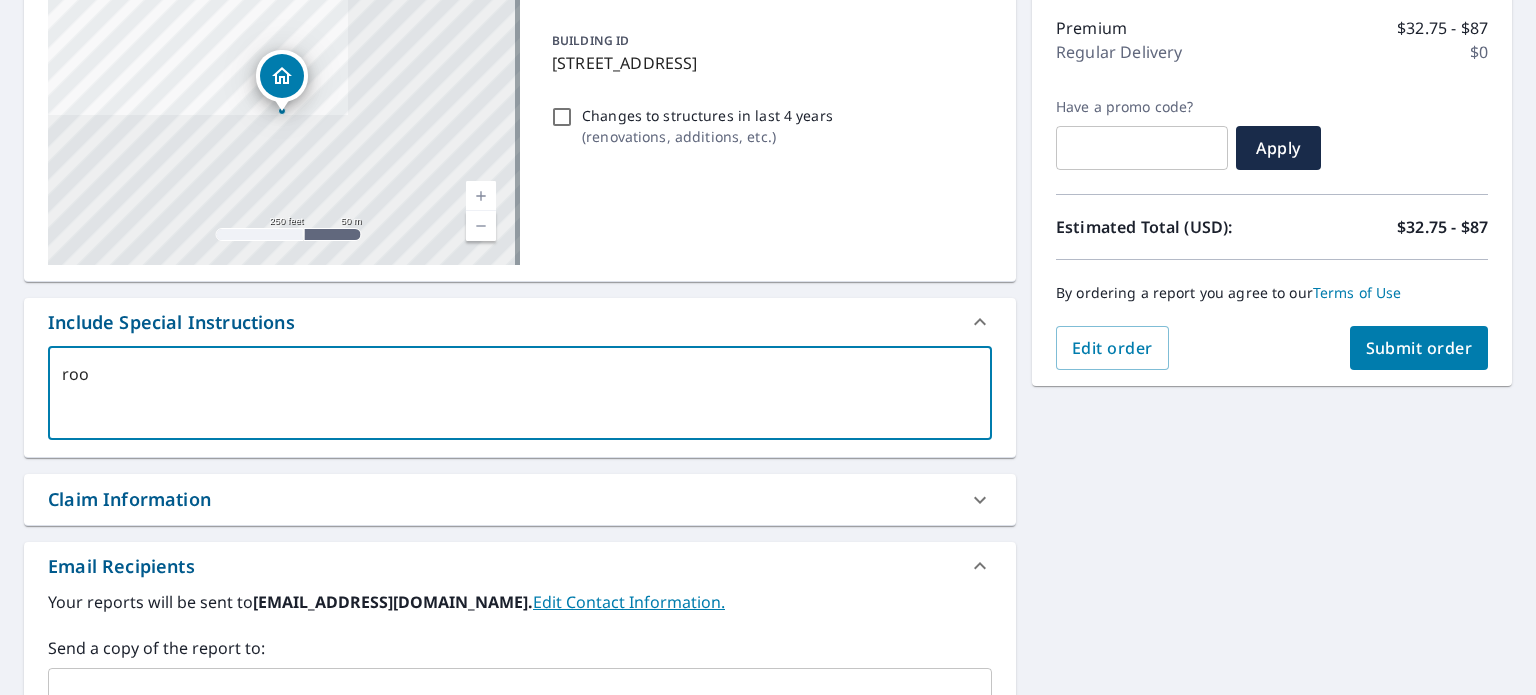 type on "roo" 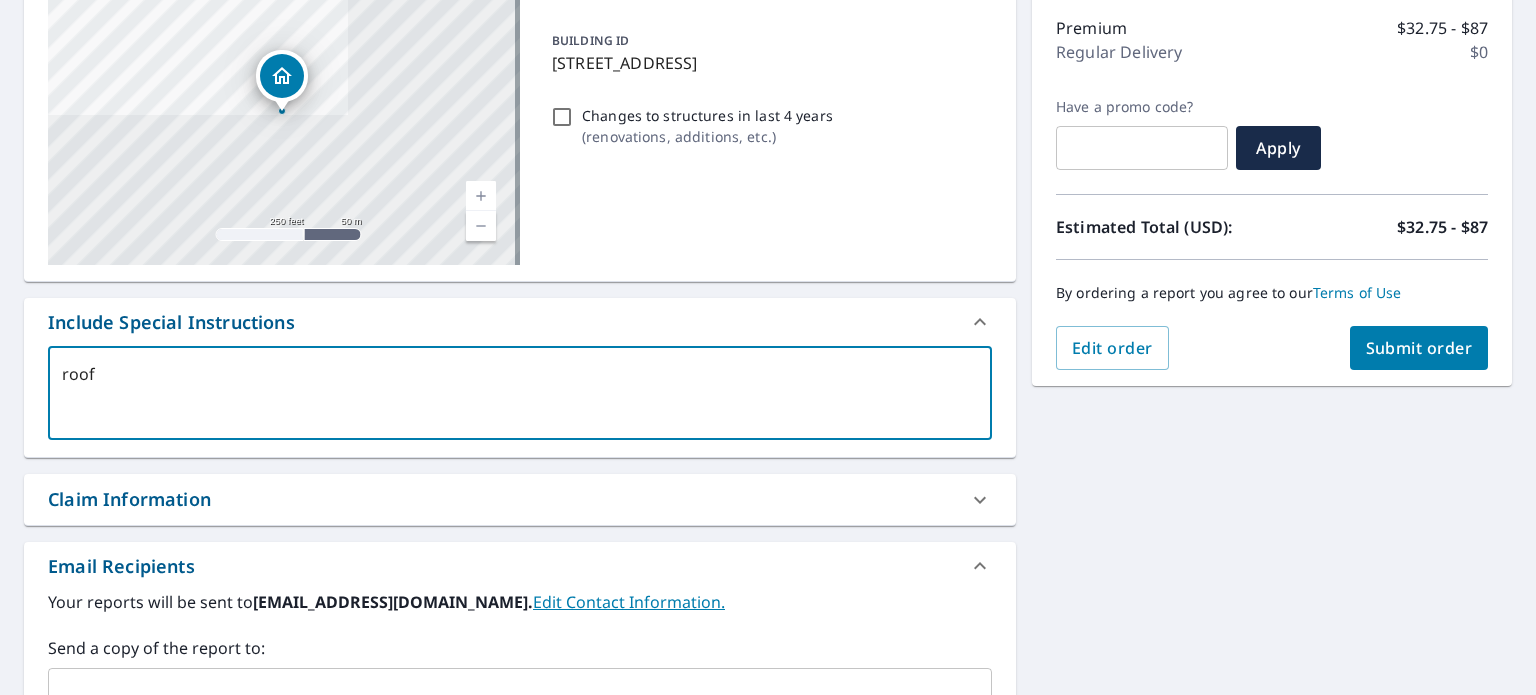 type on "roof" 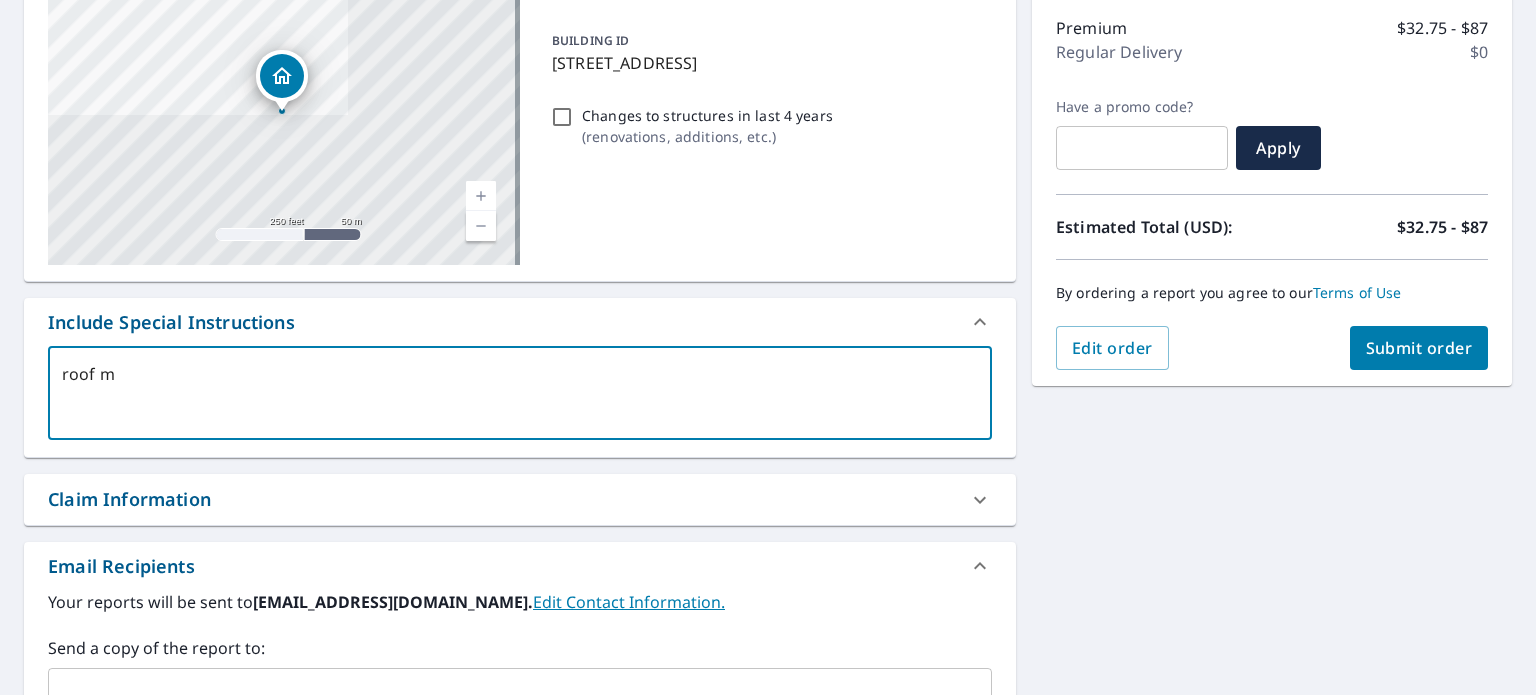 type on "roof me" 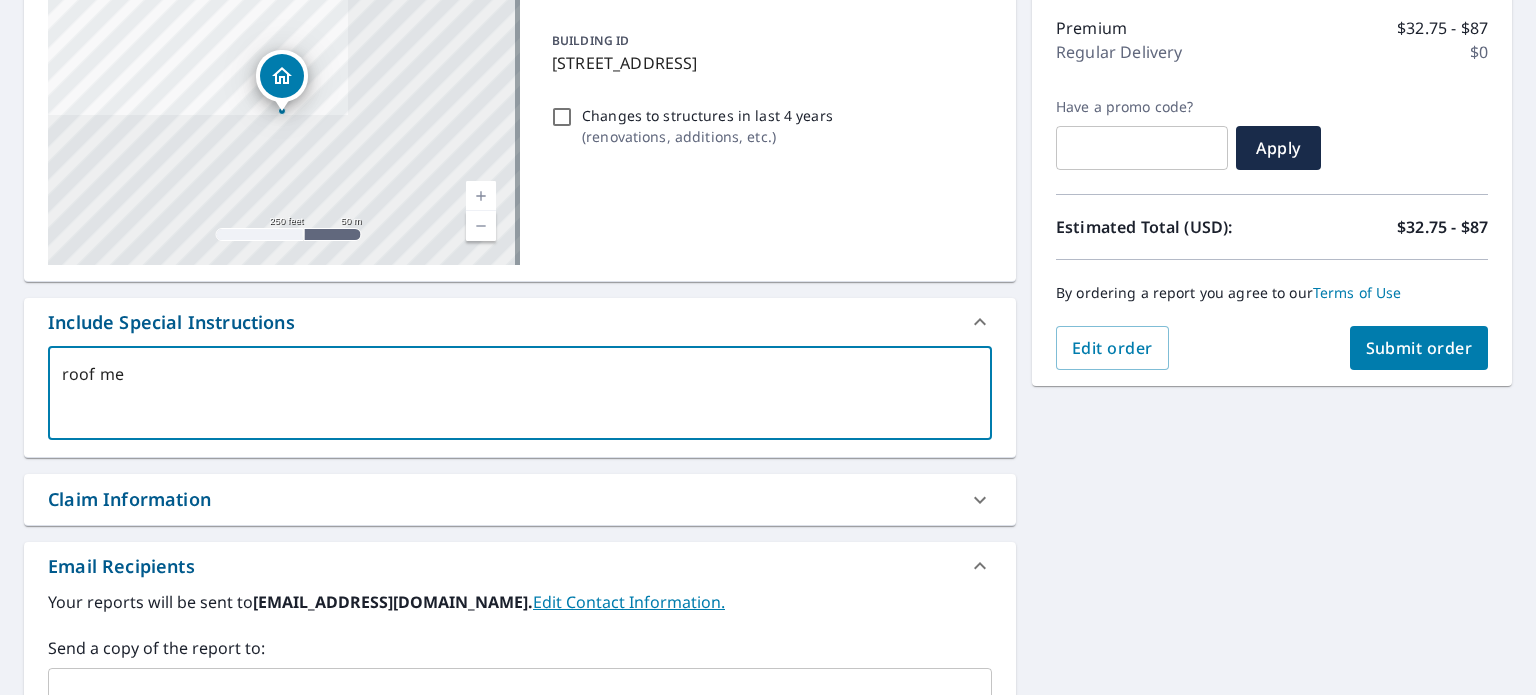 type on "roof mea" 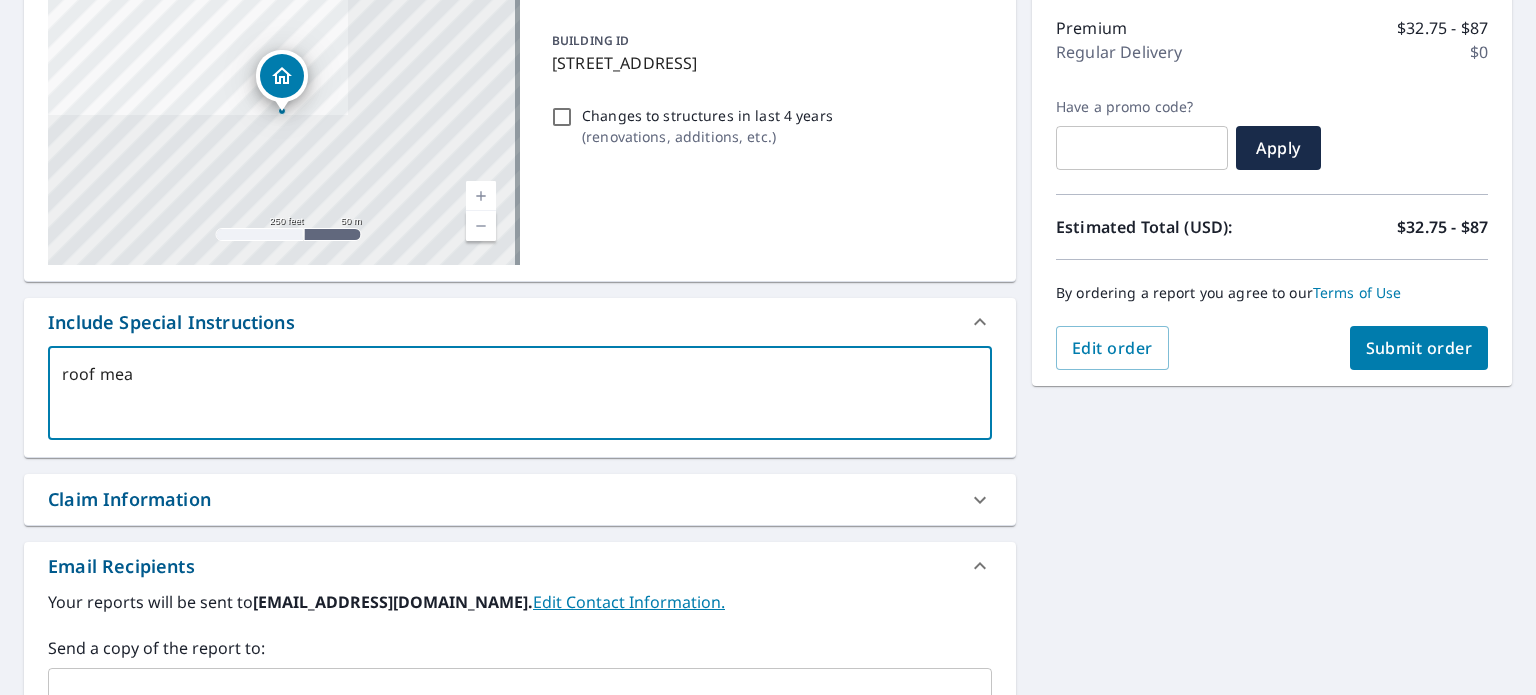 type on "x" 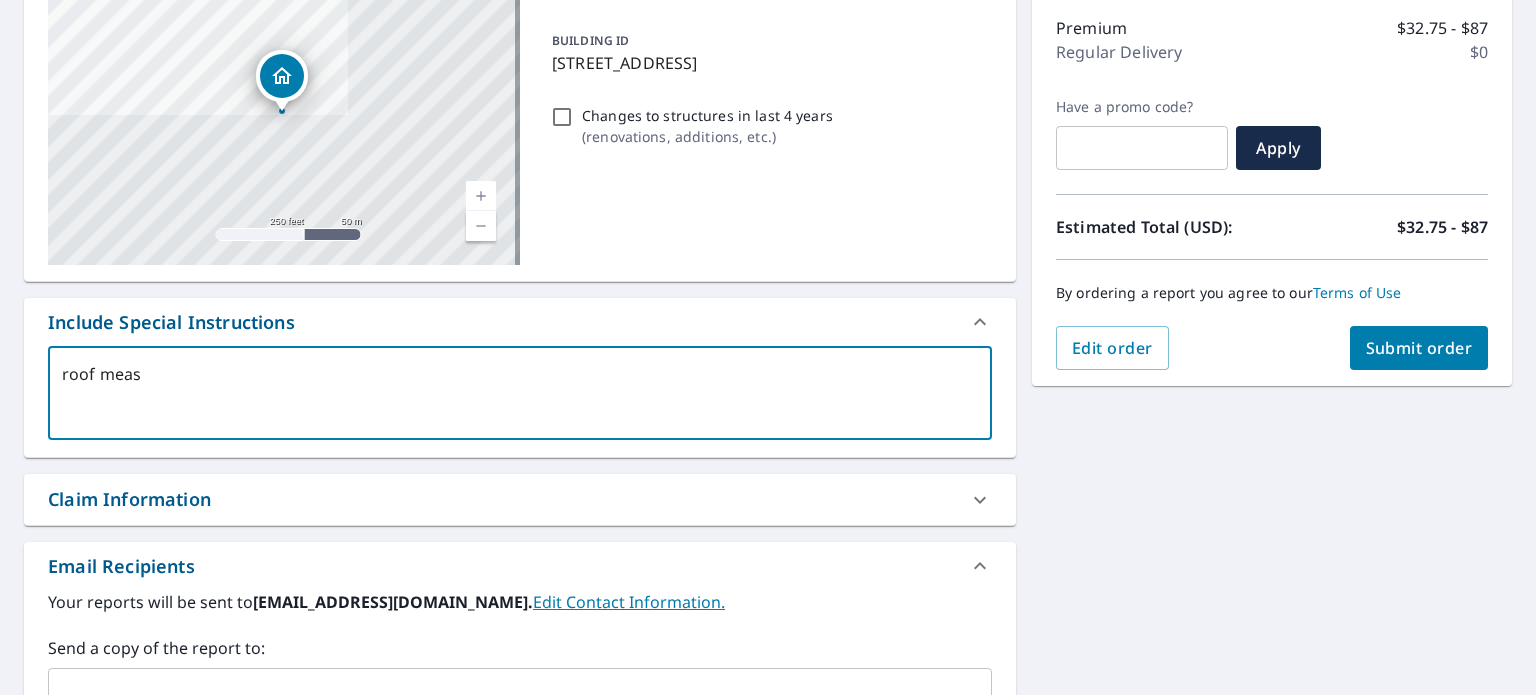 type on "roof measu" 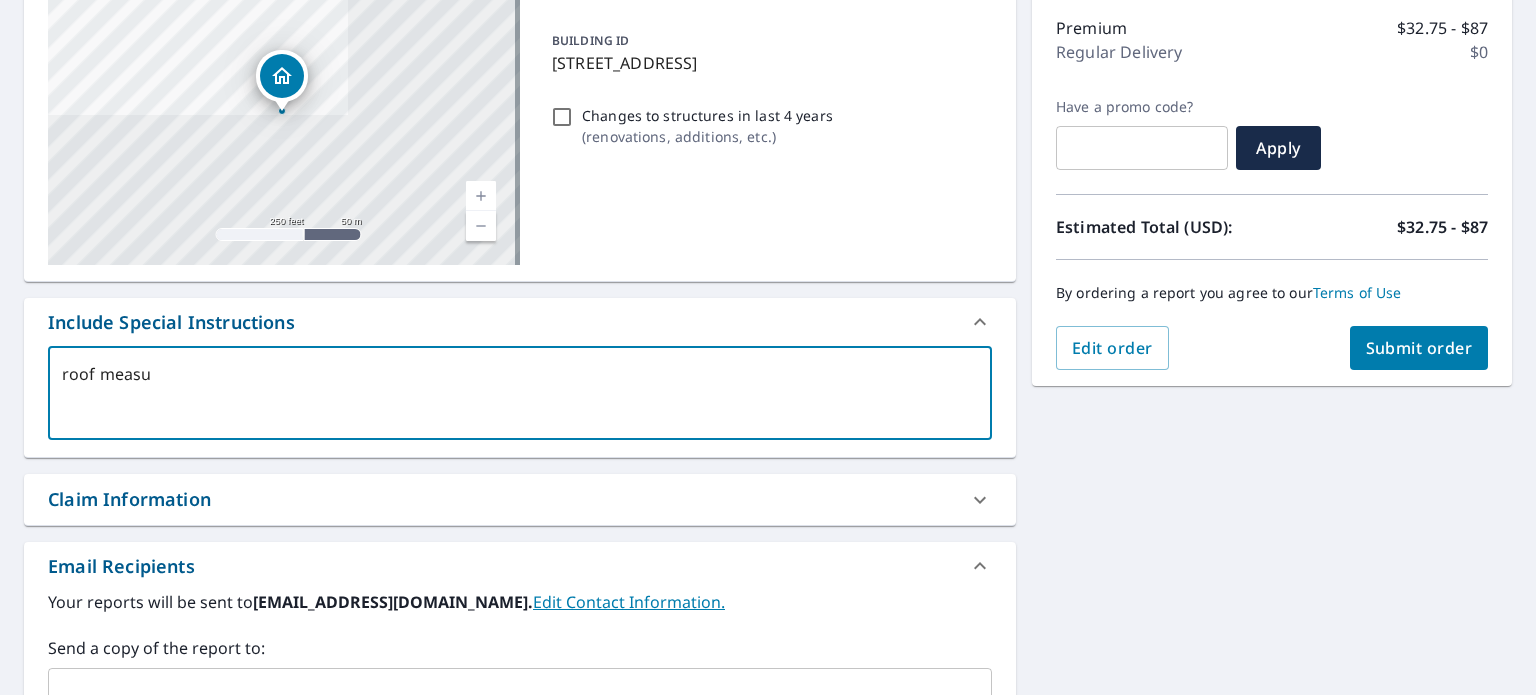 type on "roof measur" 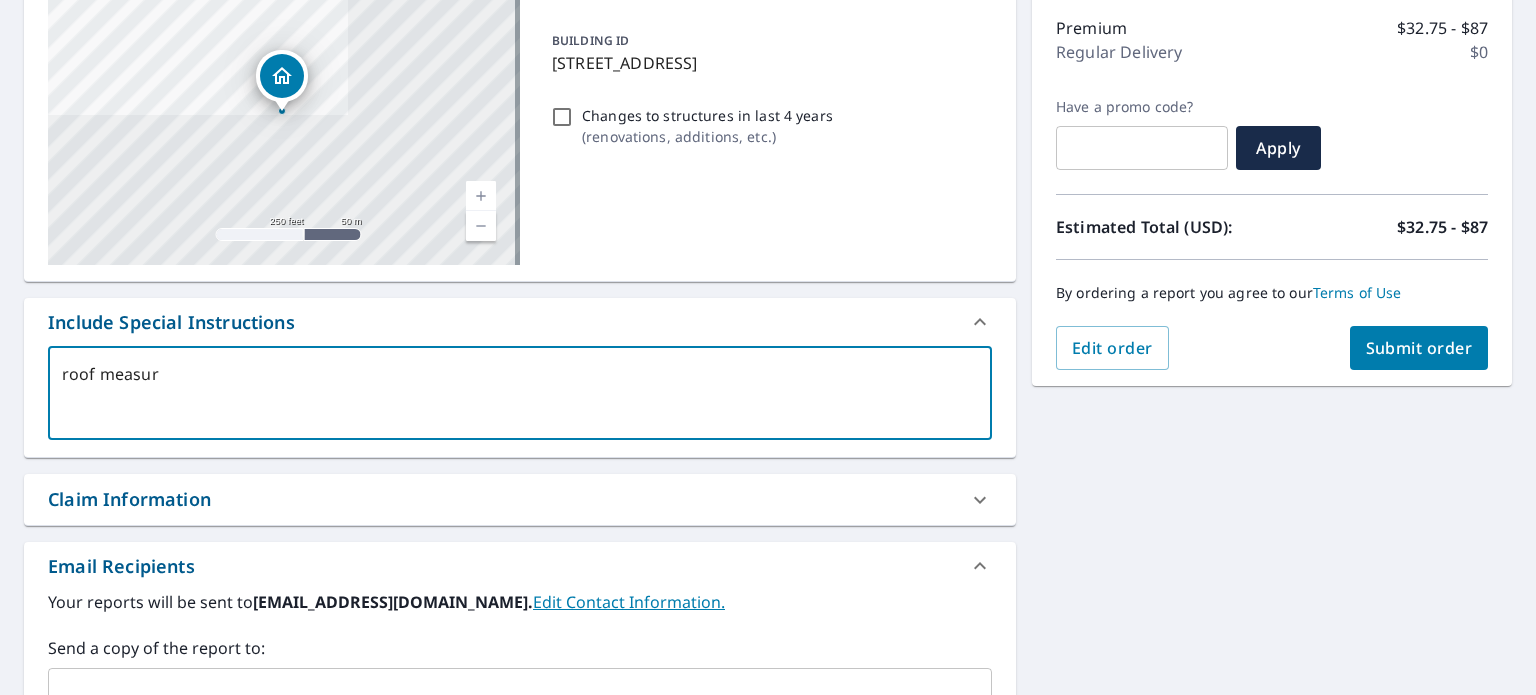 type on "roof measure" 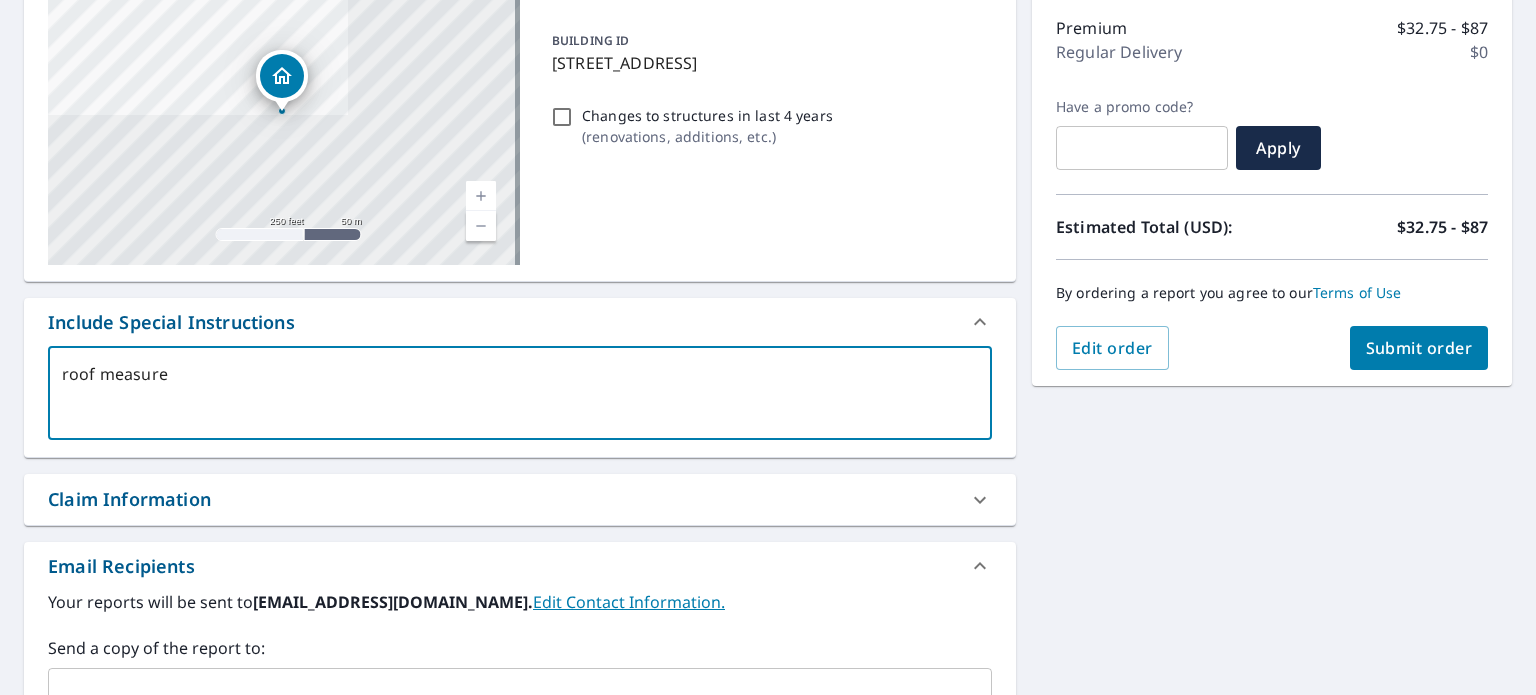 type on "roof measurem" 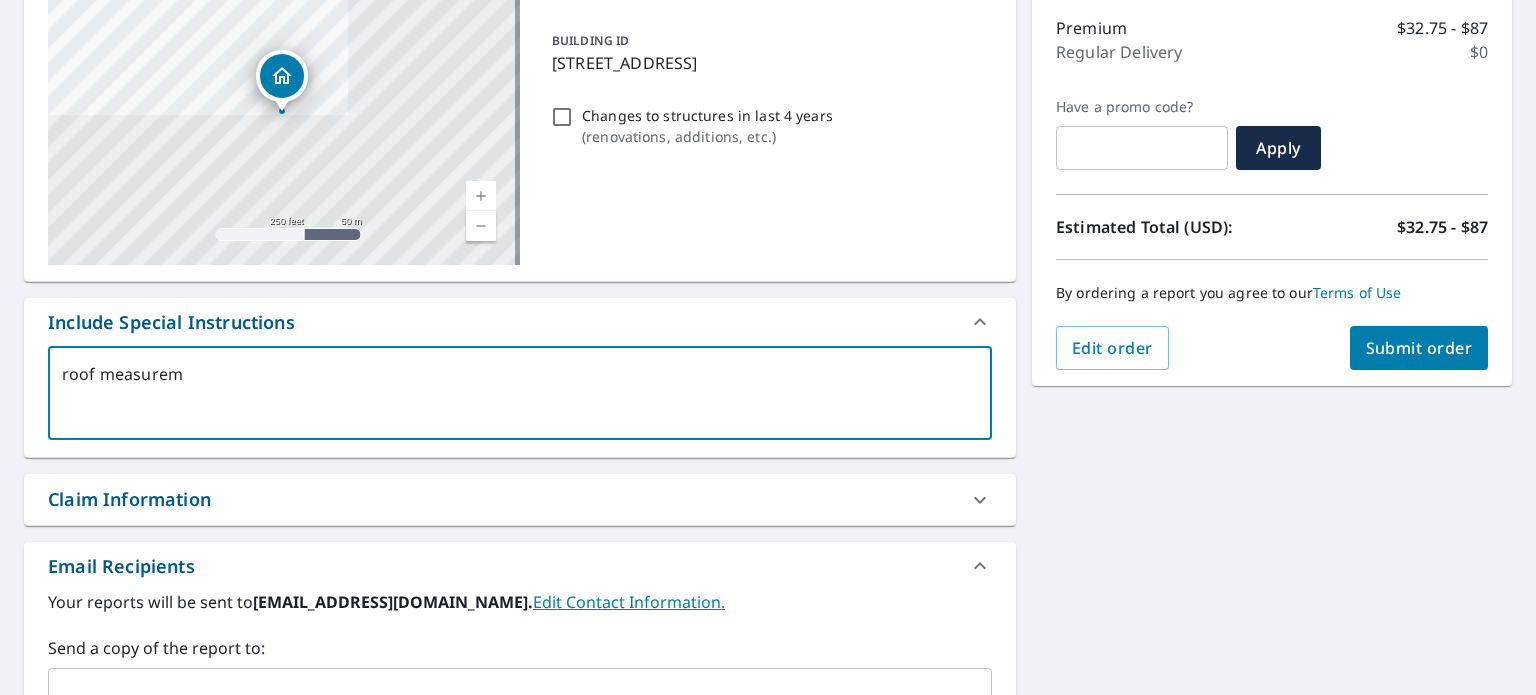 type on "roof measureme" 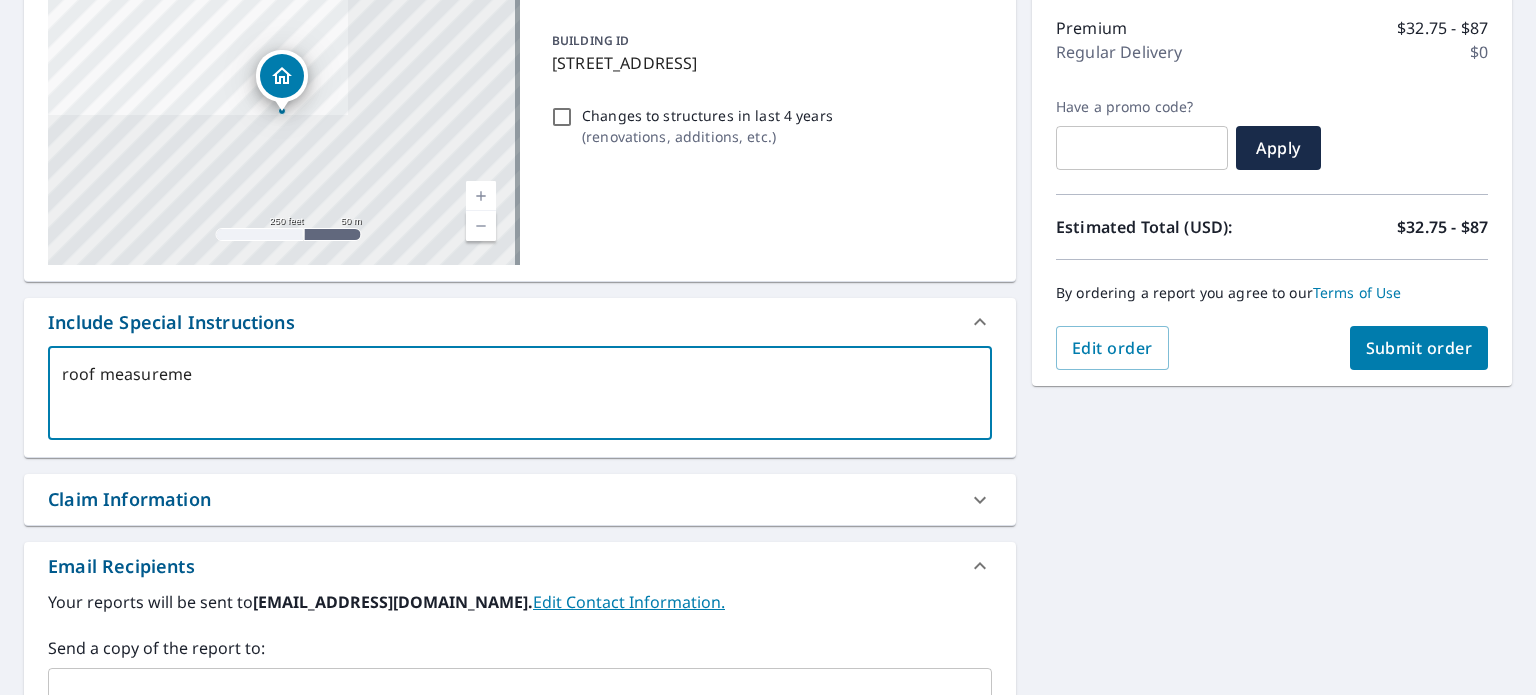 type on "roof measuremen" 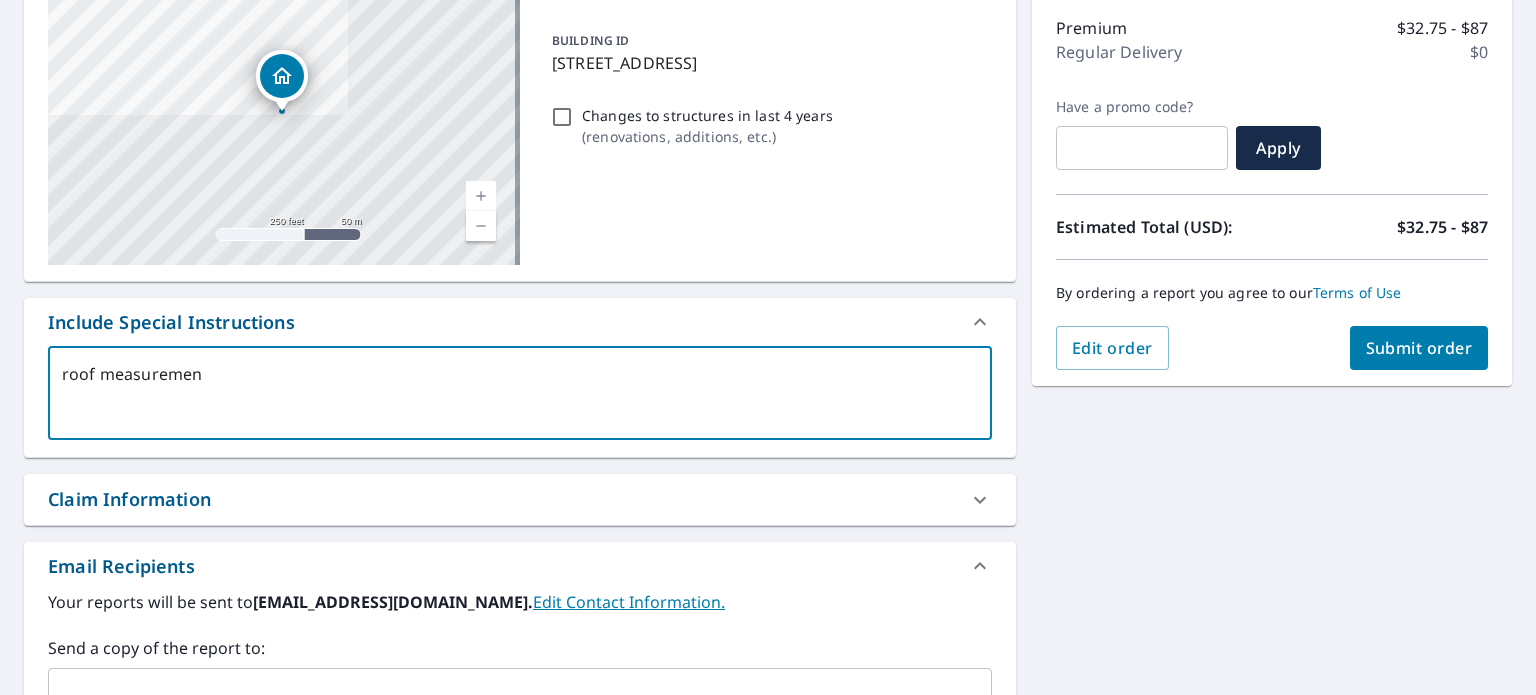type on "roof measurement" 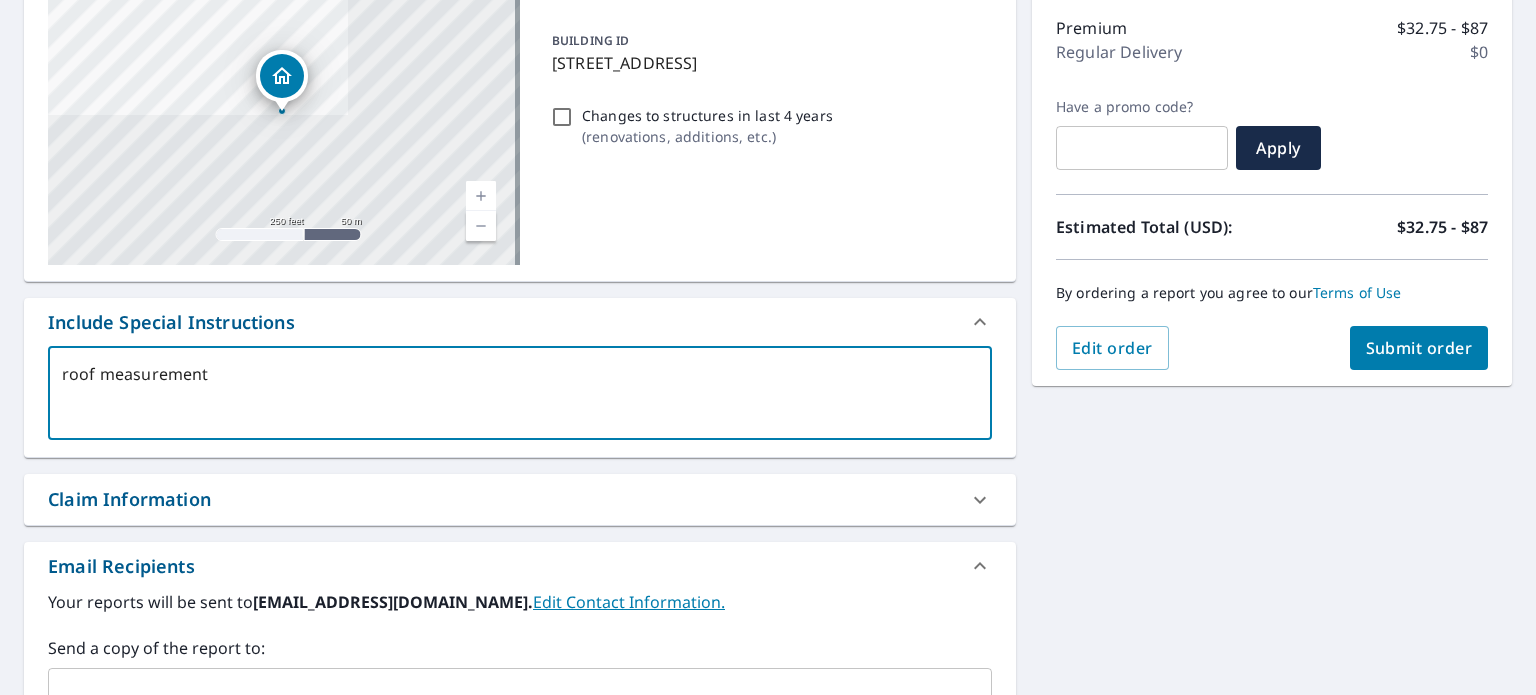 type on "roof measurements" 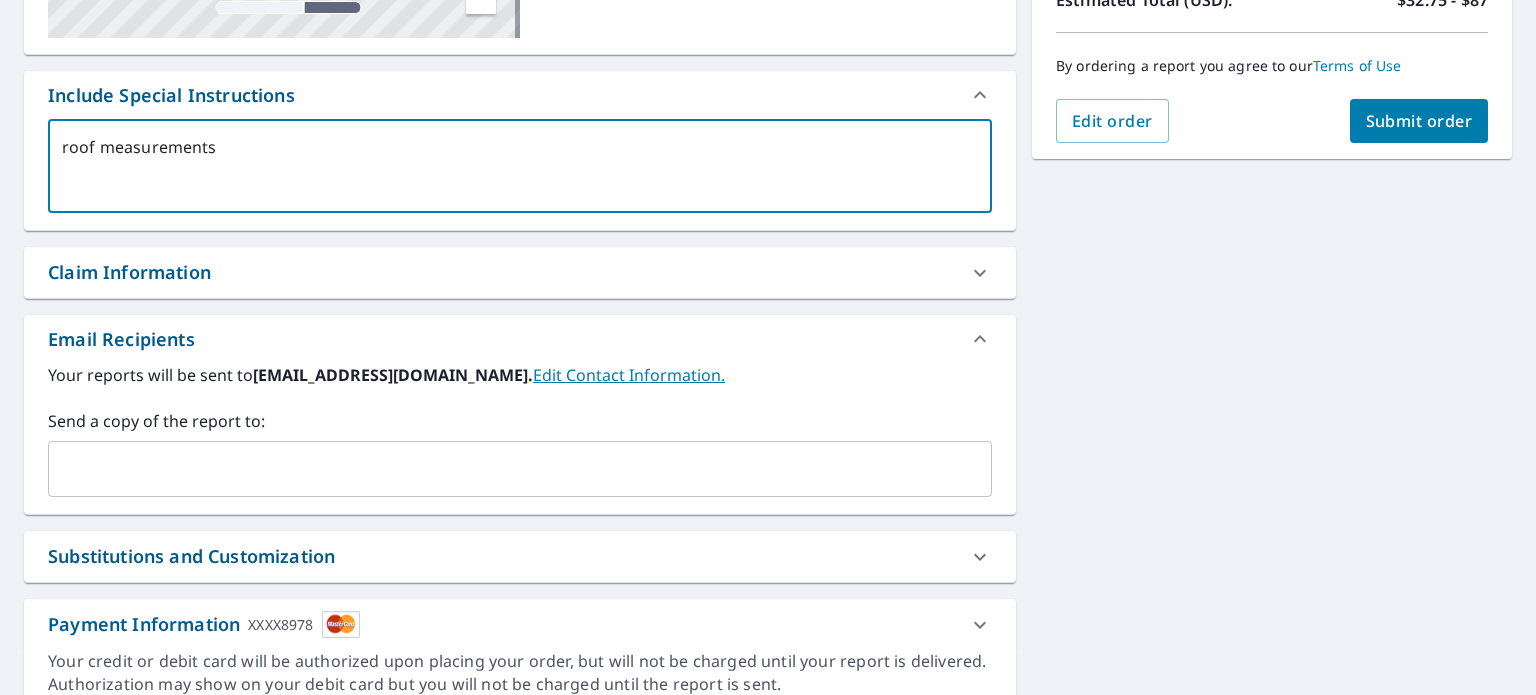 scroll, scrollTop: 492, scrollLeft: 0, axis: vertical 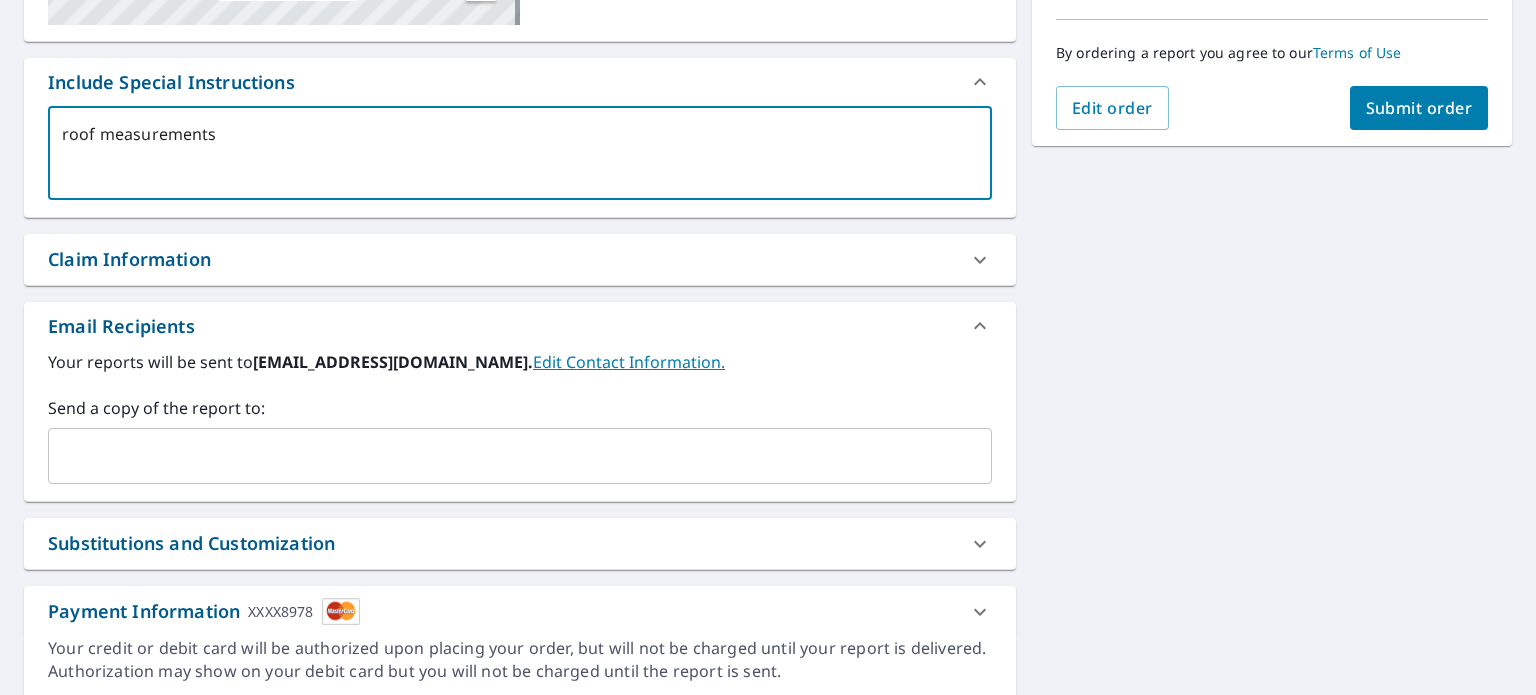 type on "roof measurements" 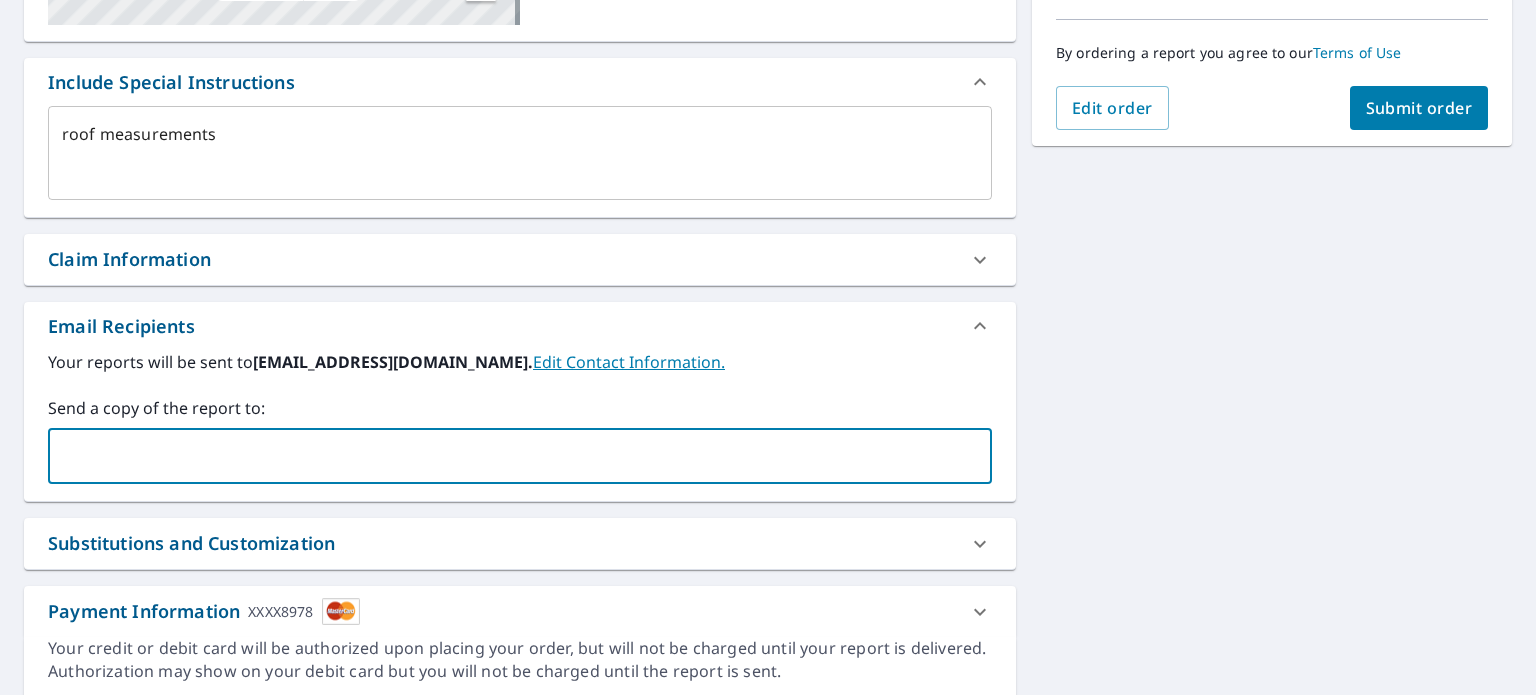 type on "x" 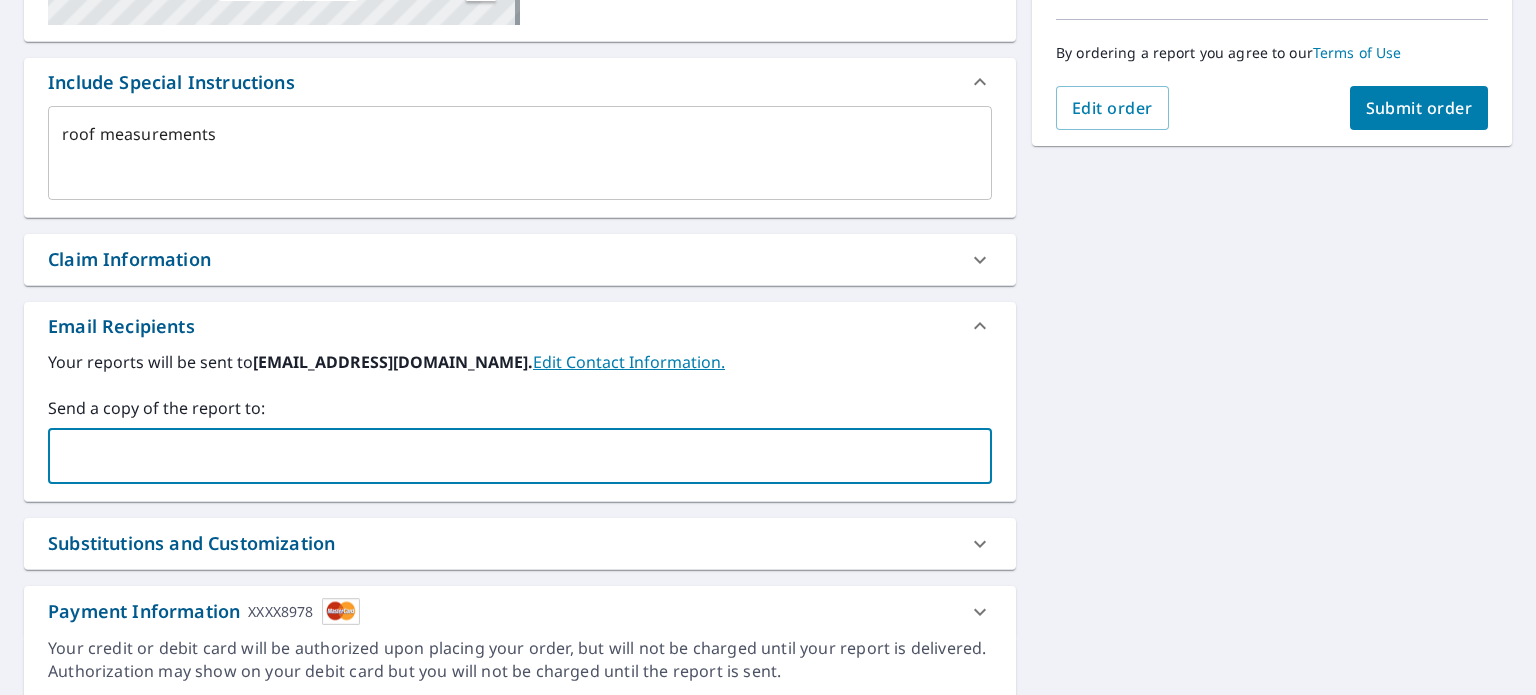type on "[EMAIL_ADDRESS][DOMAIN_NAME]" 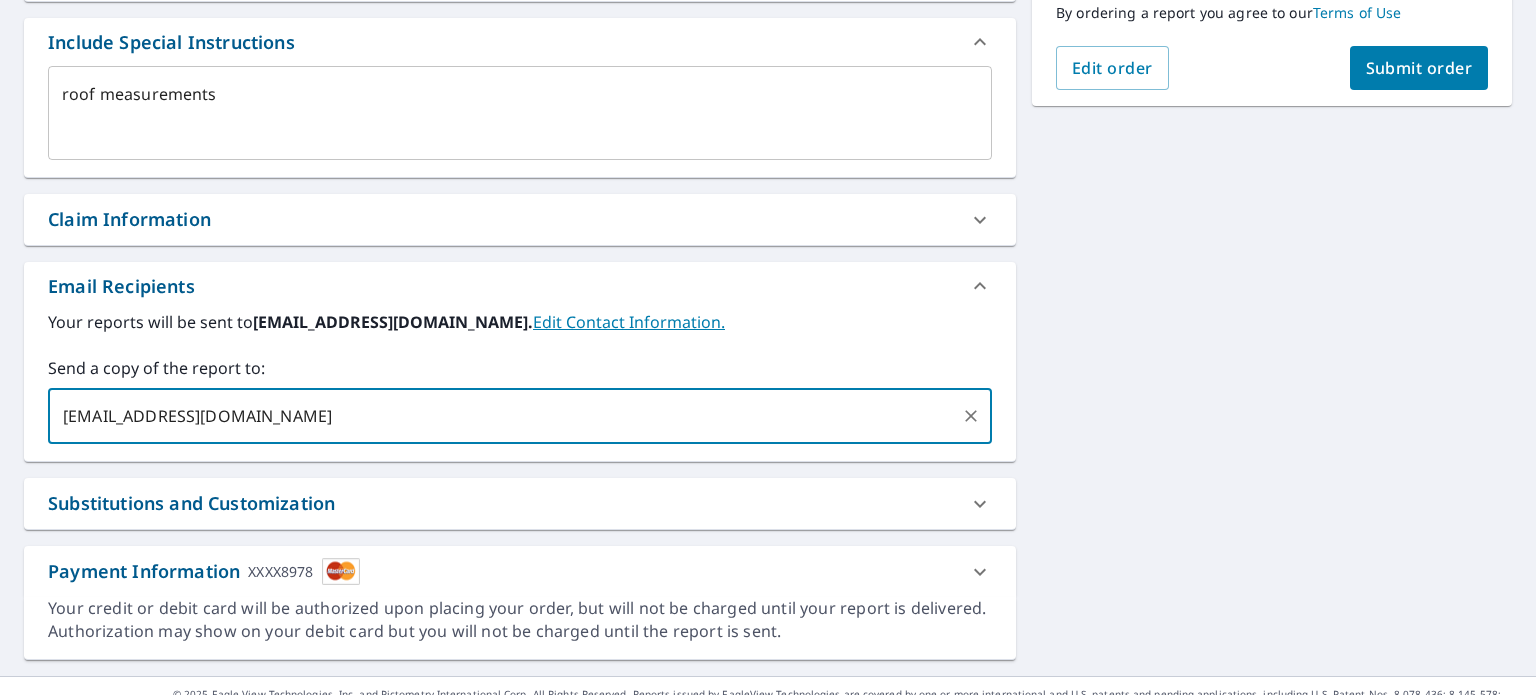 scroll, scrollTop: 562, scrollLeft: 0, axis: vertical 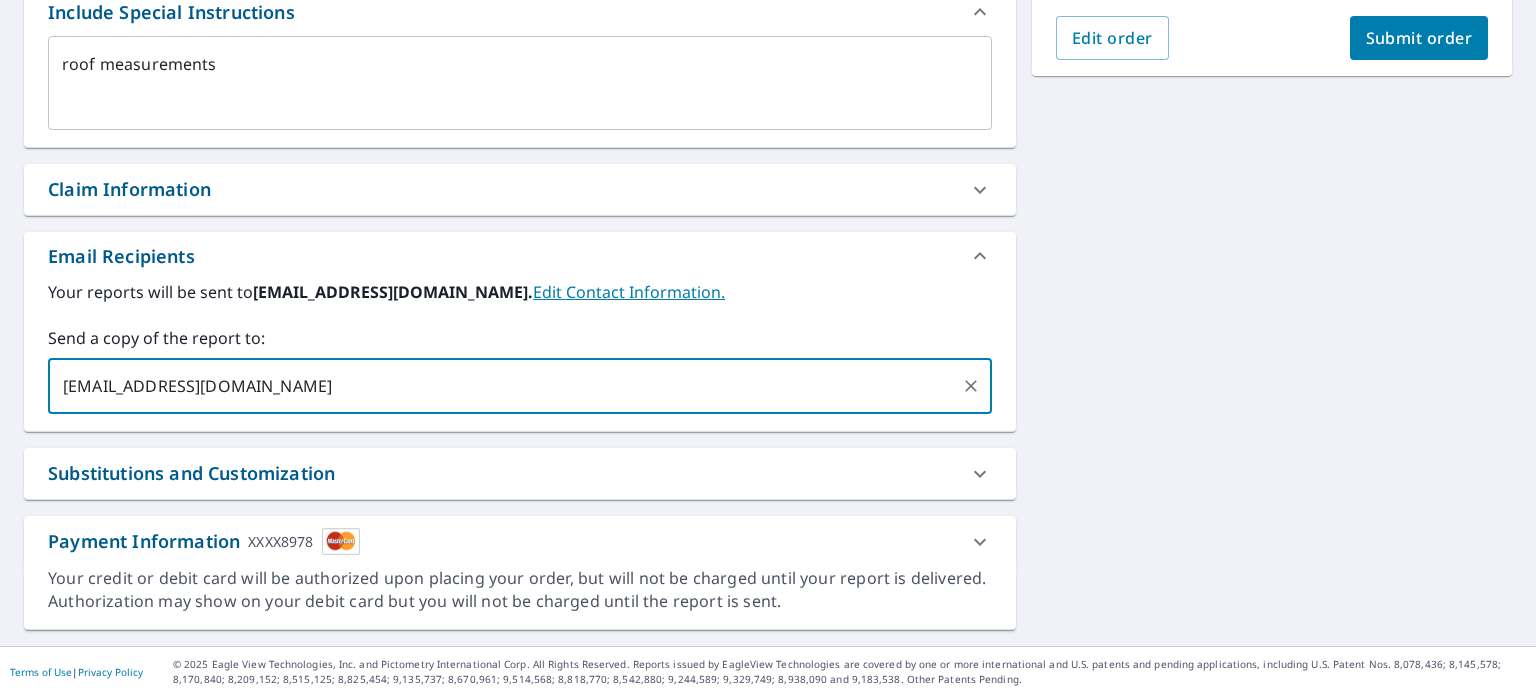 type on "x" 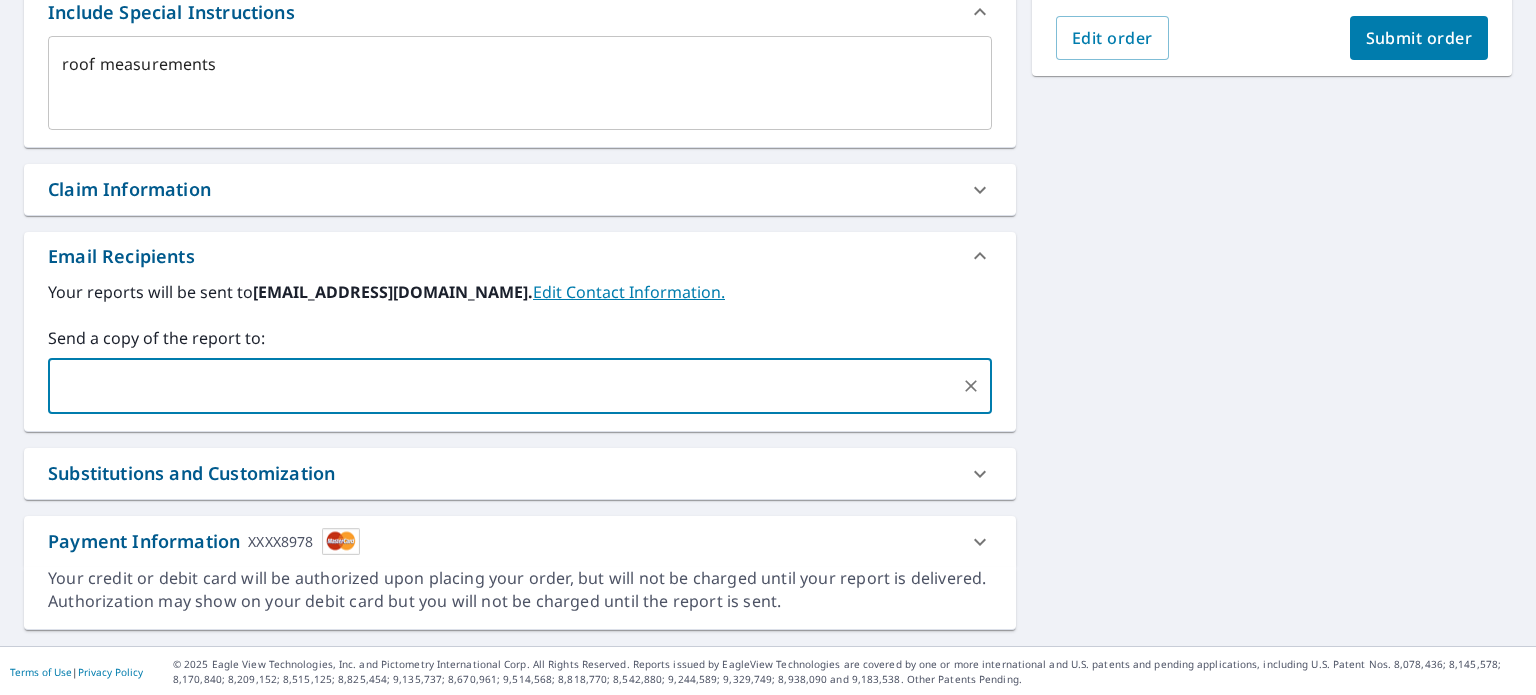 click on "Submit order" at bounding box center [1419, 38] 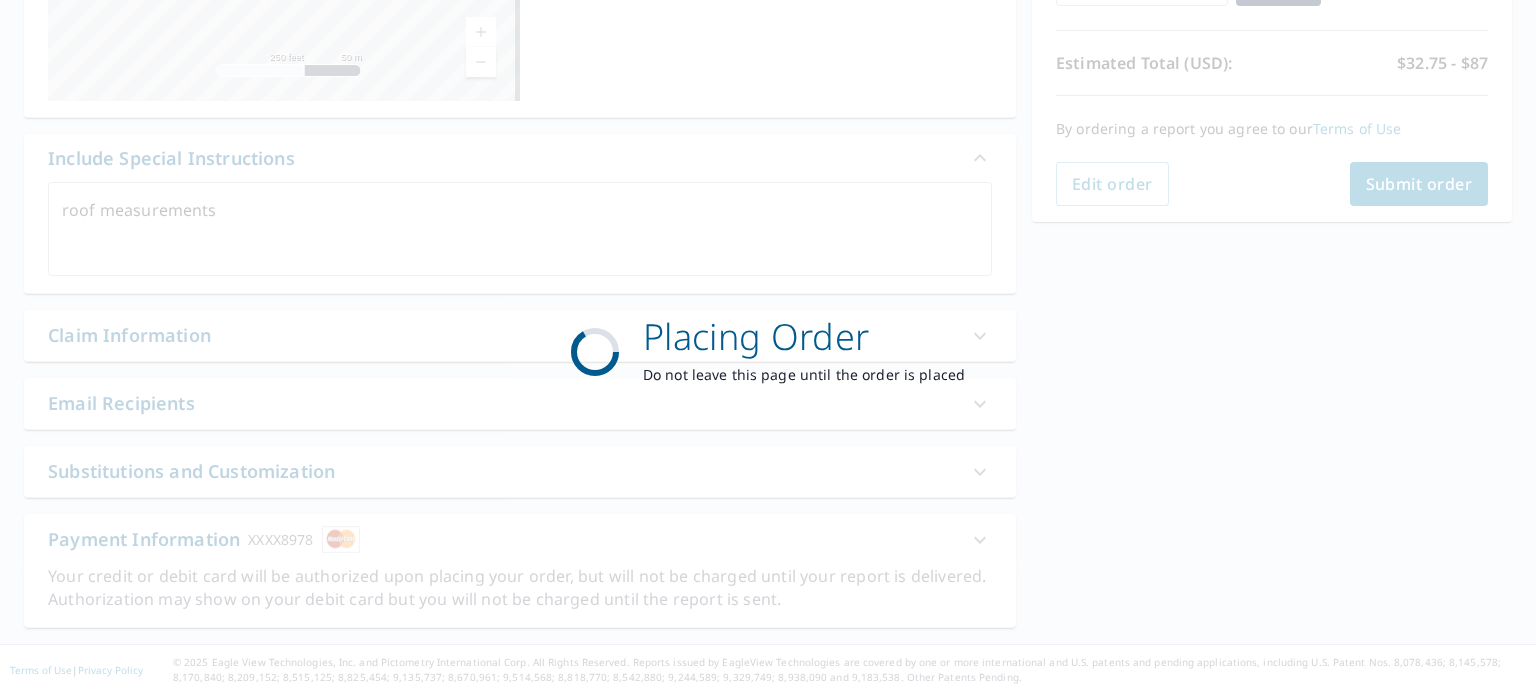 scroll, scrollTop: 414, scrollLeft: 0, axis: vertical 